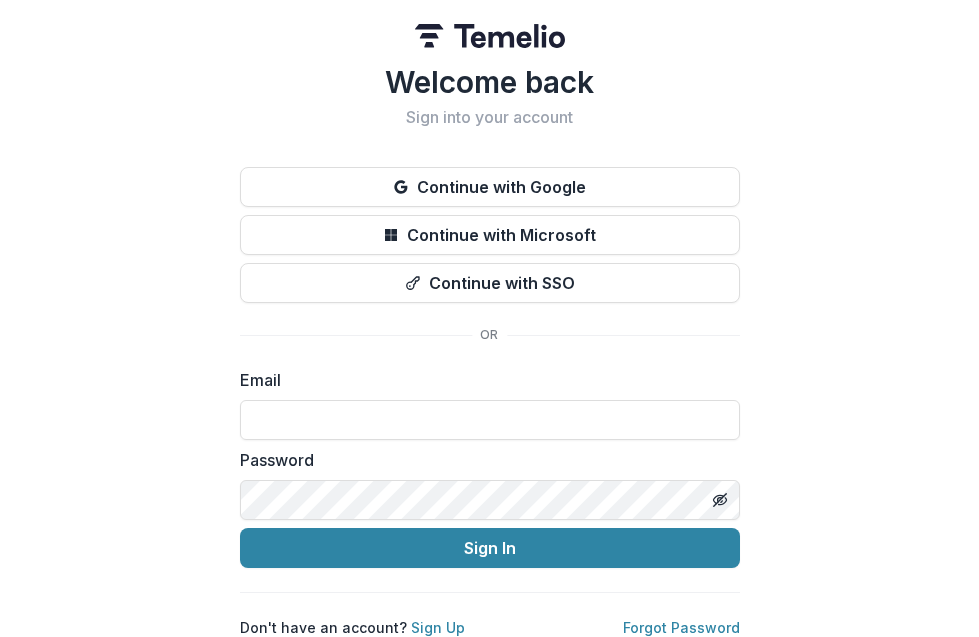scroll, scrollTop: 0, scrollLeft: 0, axis: both 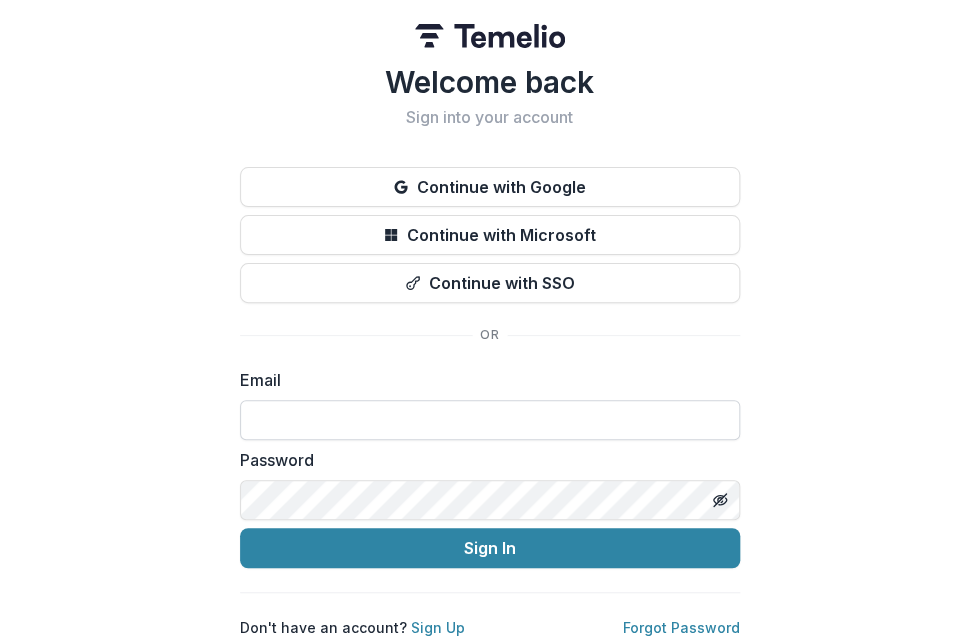 click at bounding box center [490, 420] 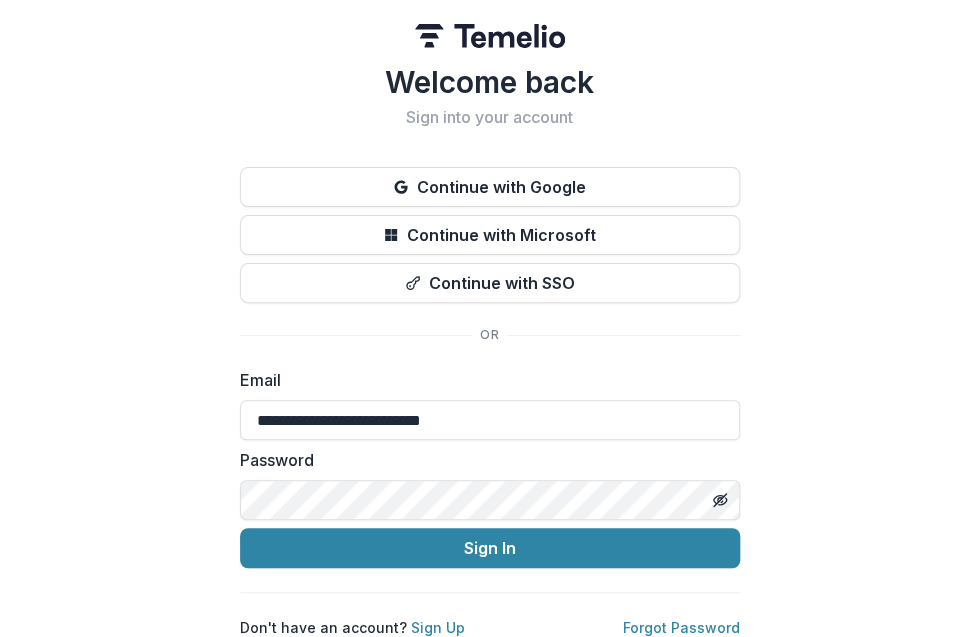 click on "Sign In" at bounding box center [490, 548] 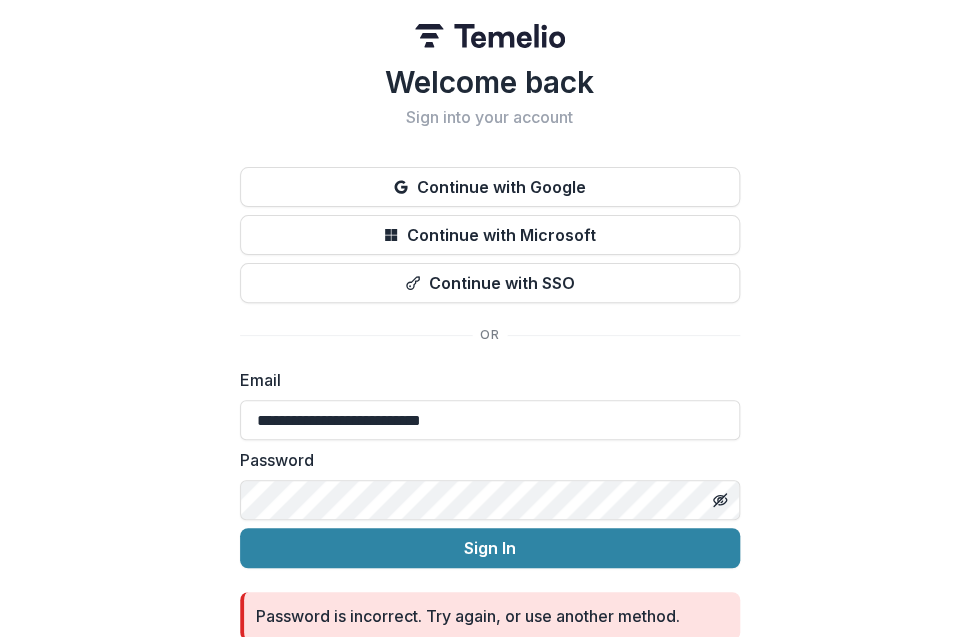 click on "Sign In" at bounding box center [490, 548] 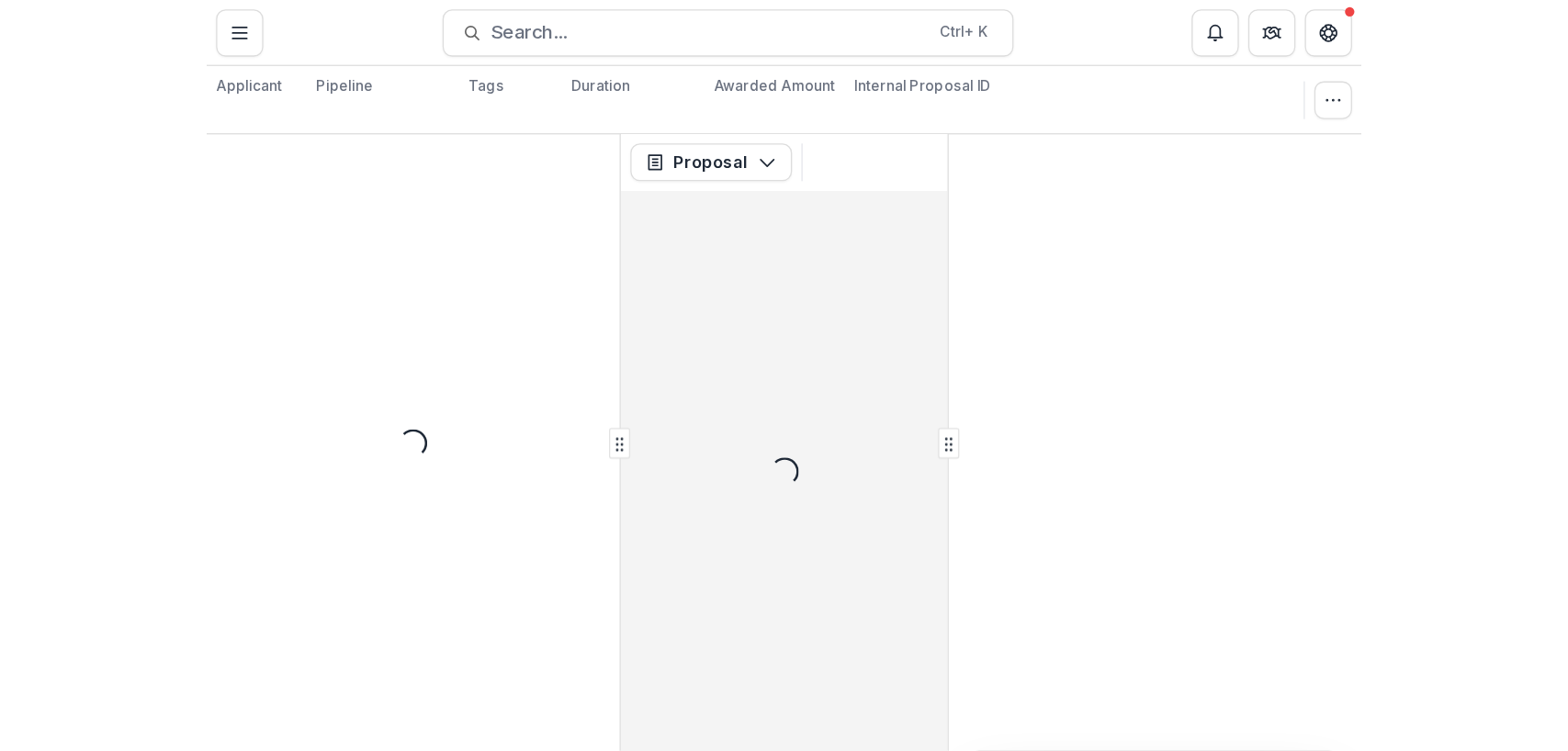 scroll, scrollTop: 0, scrollLeft: 0, axis: both 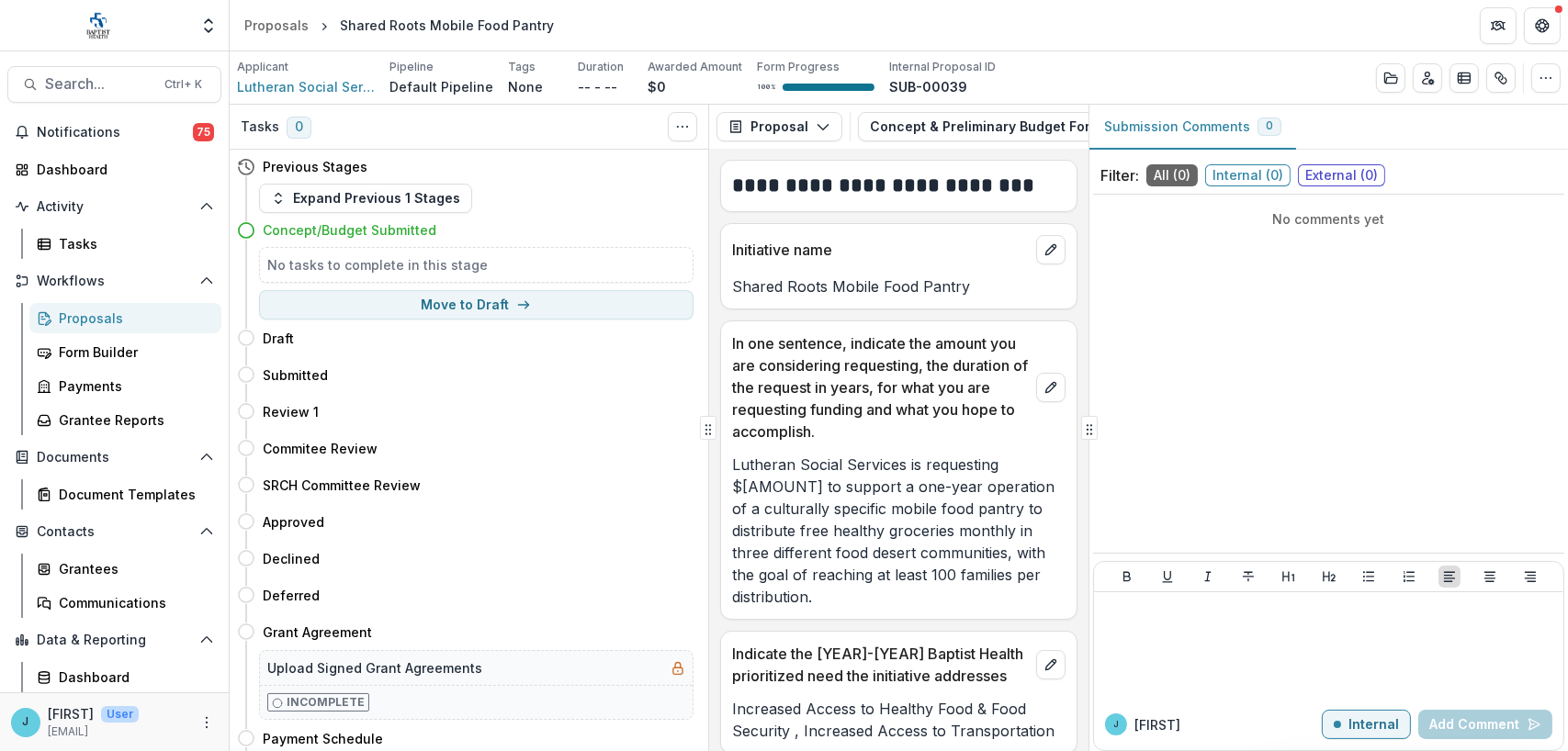 click on "Proposals" at bounding box center [132, 318] 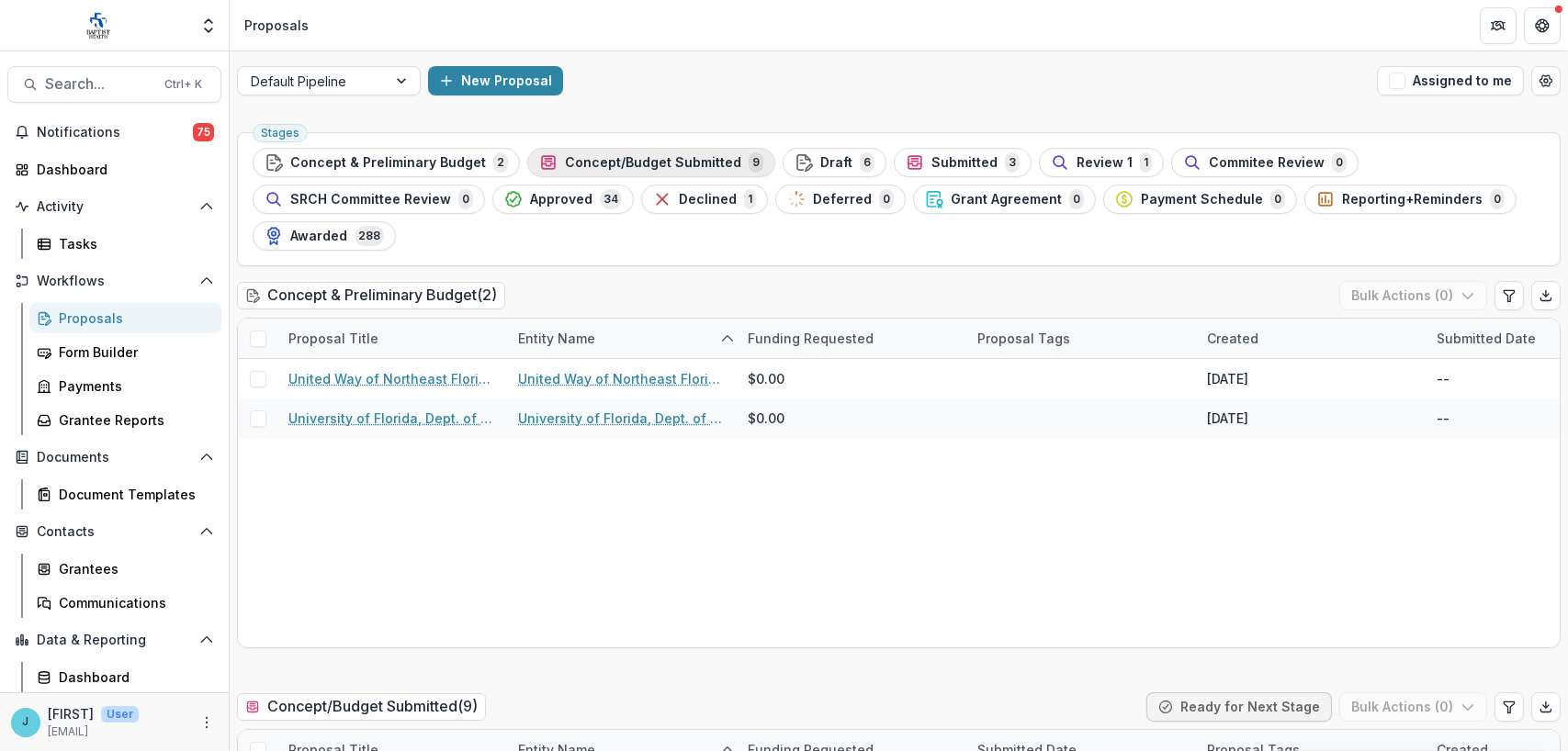 click on "Concept/Budget Submitted" at bounding box center (653, 163) 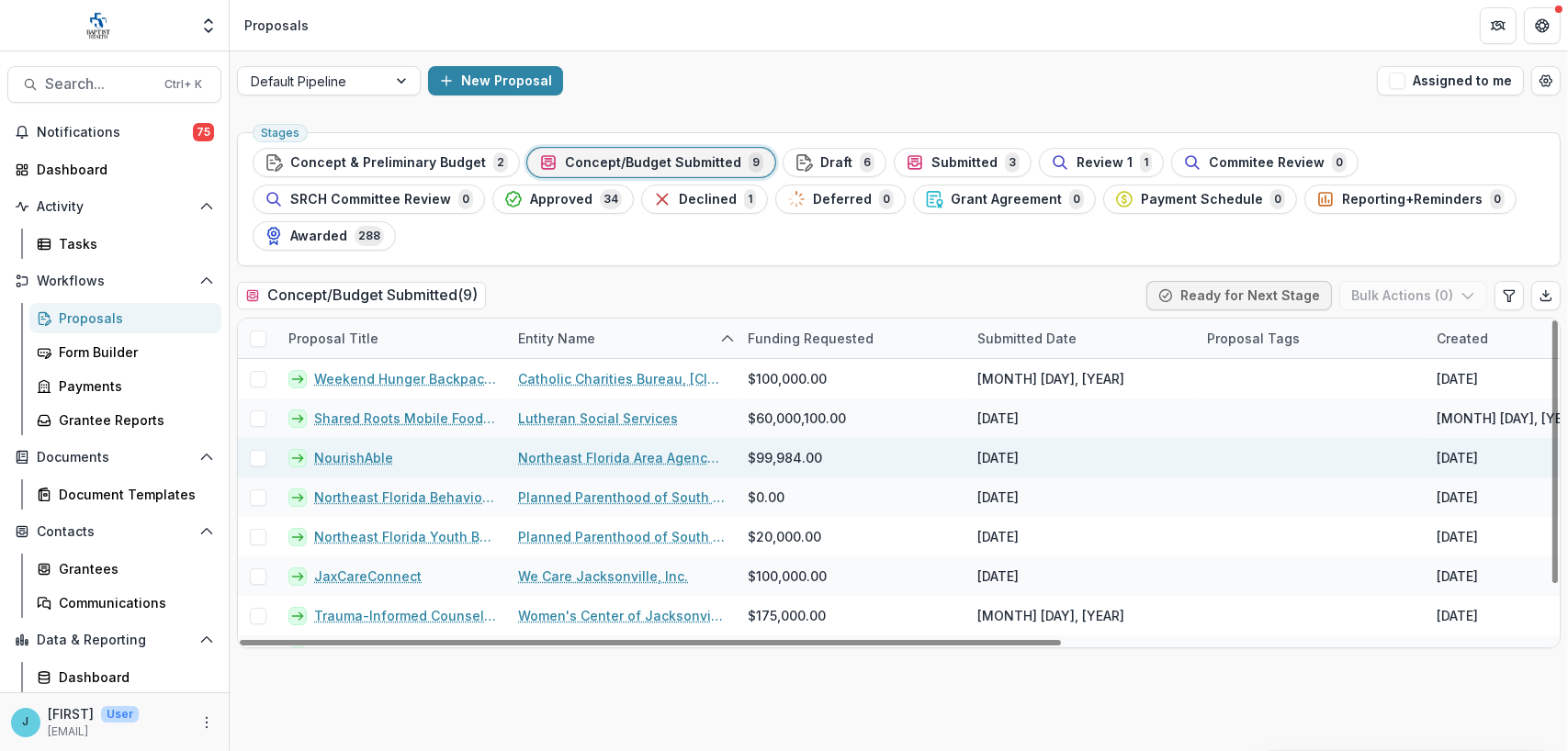 click on "NourishAble" at bounding box center (354, 457) 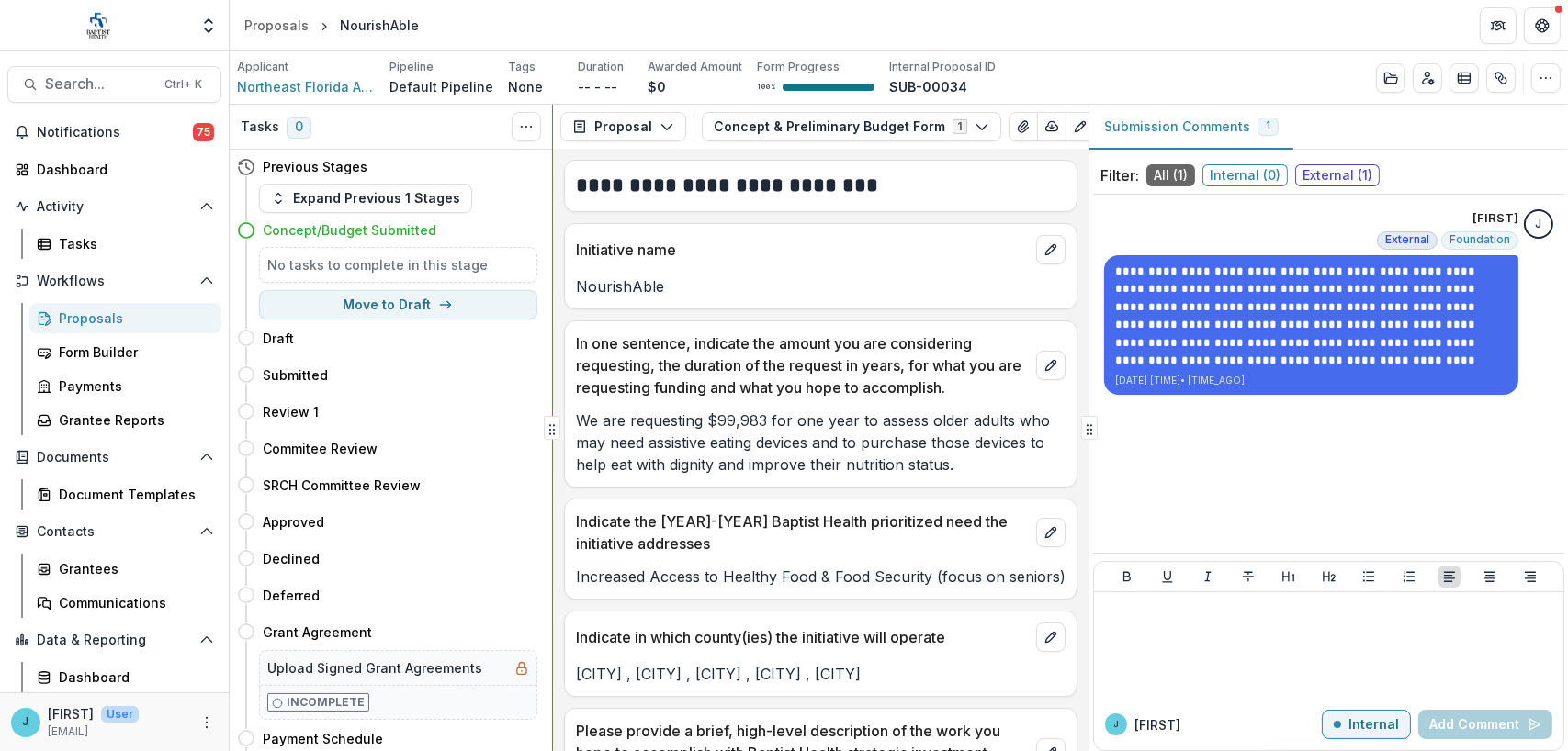 click on "**********" at bounding box center [898, 428] 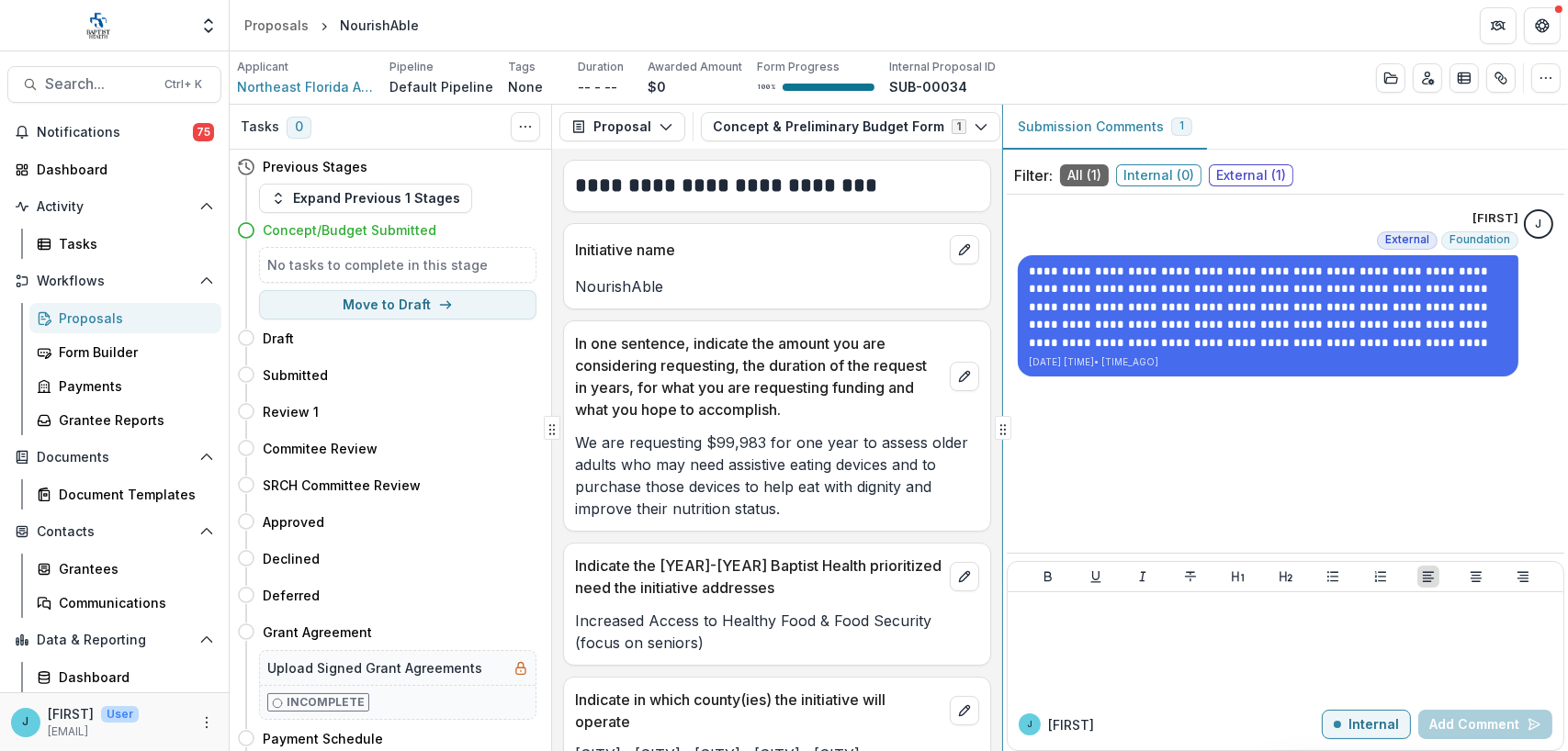 click 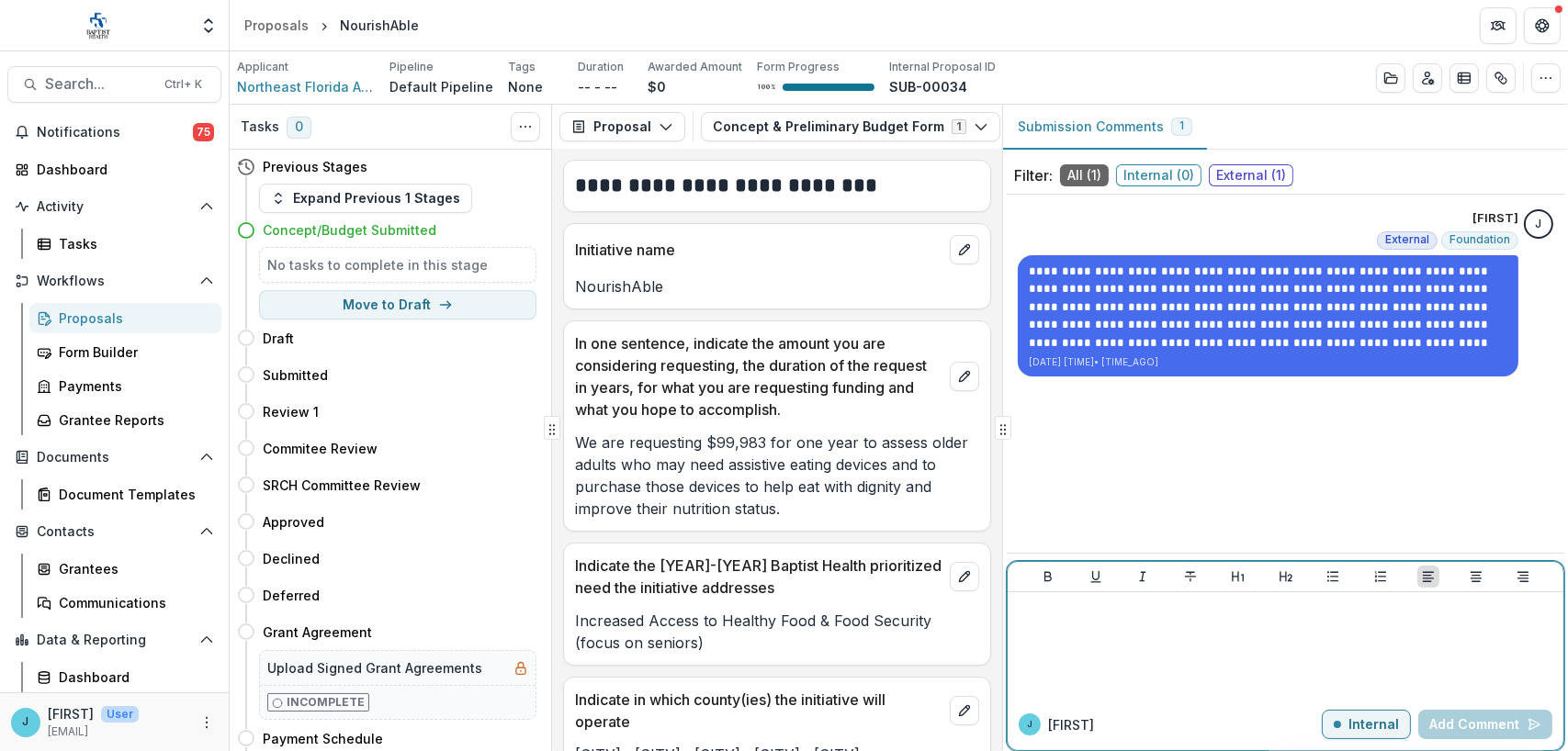click at bounding box center (1285, 645) 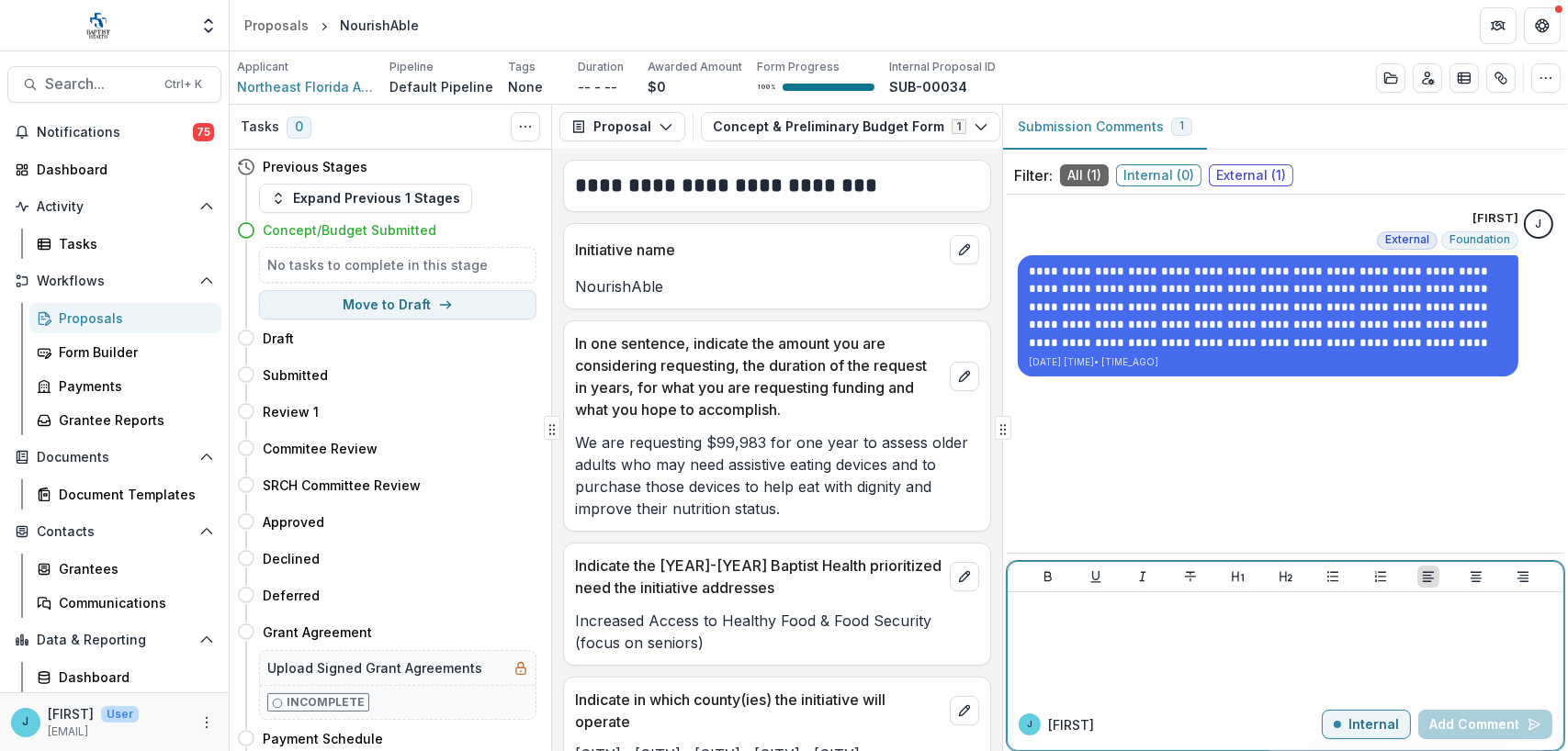 click on "Internal" at bounding box center [1366, 724] 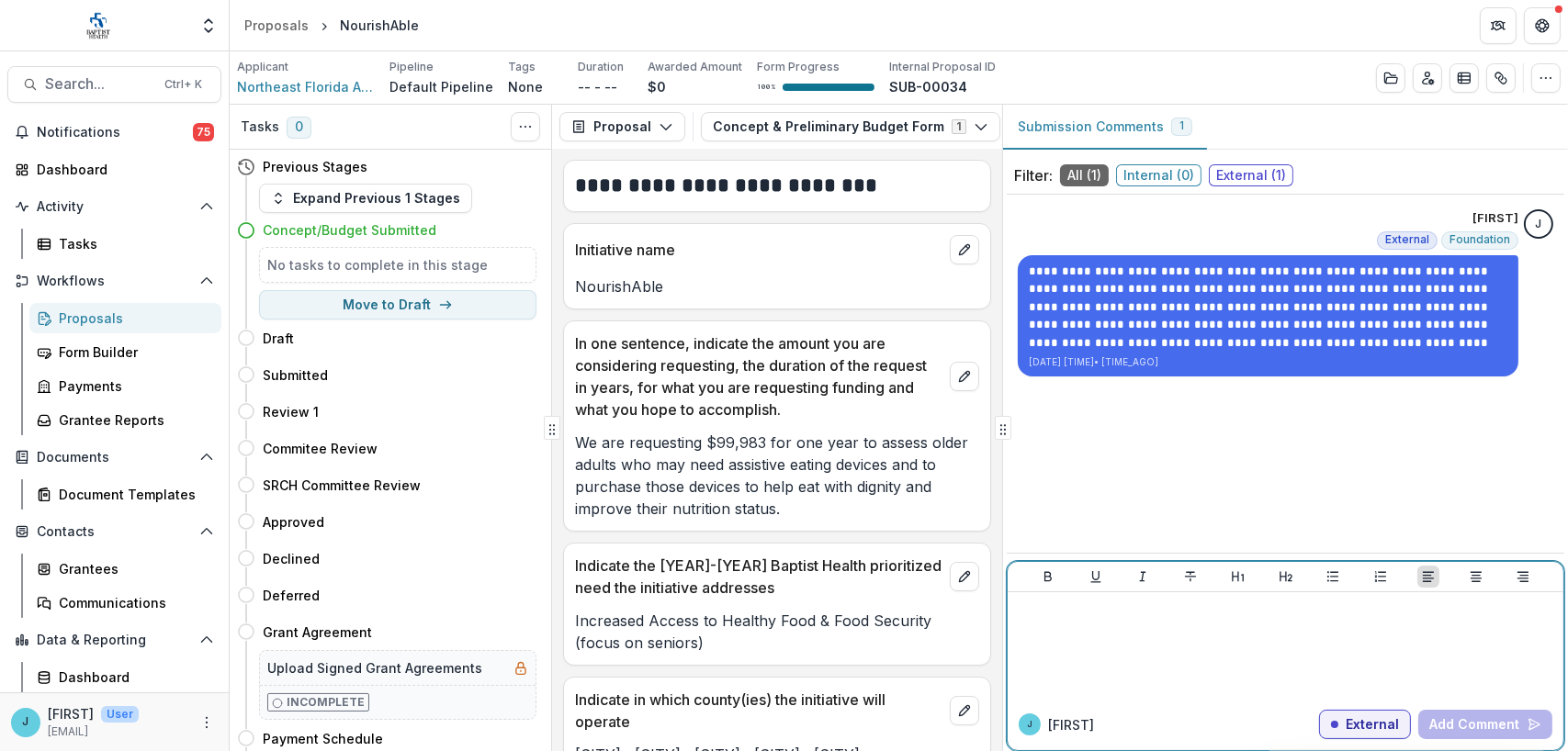 click at bounding box center [1285, 610] 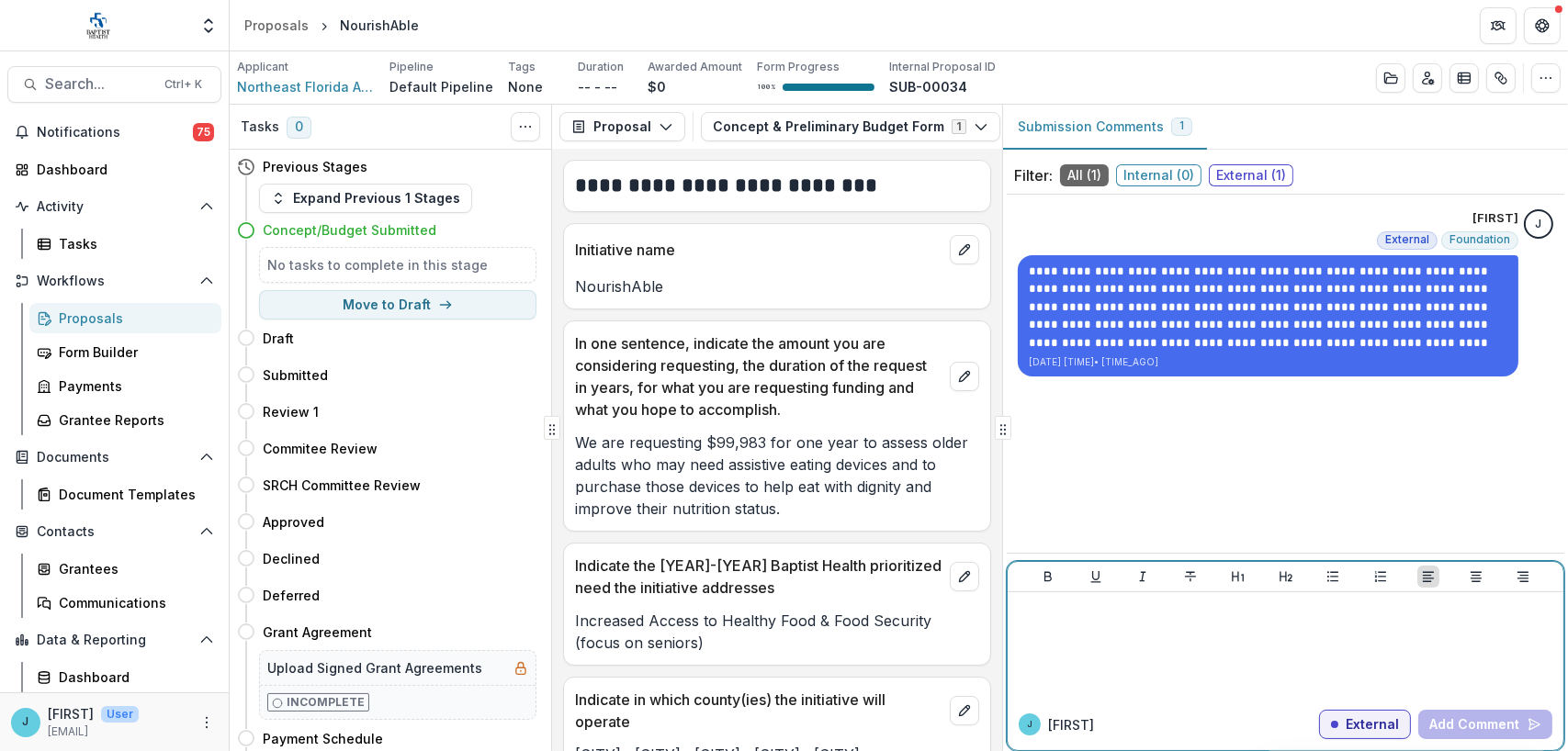 type 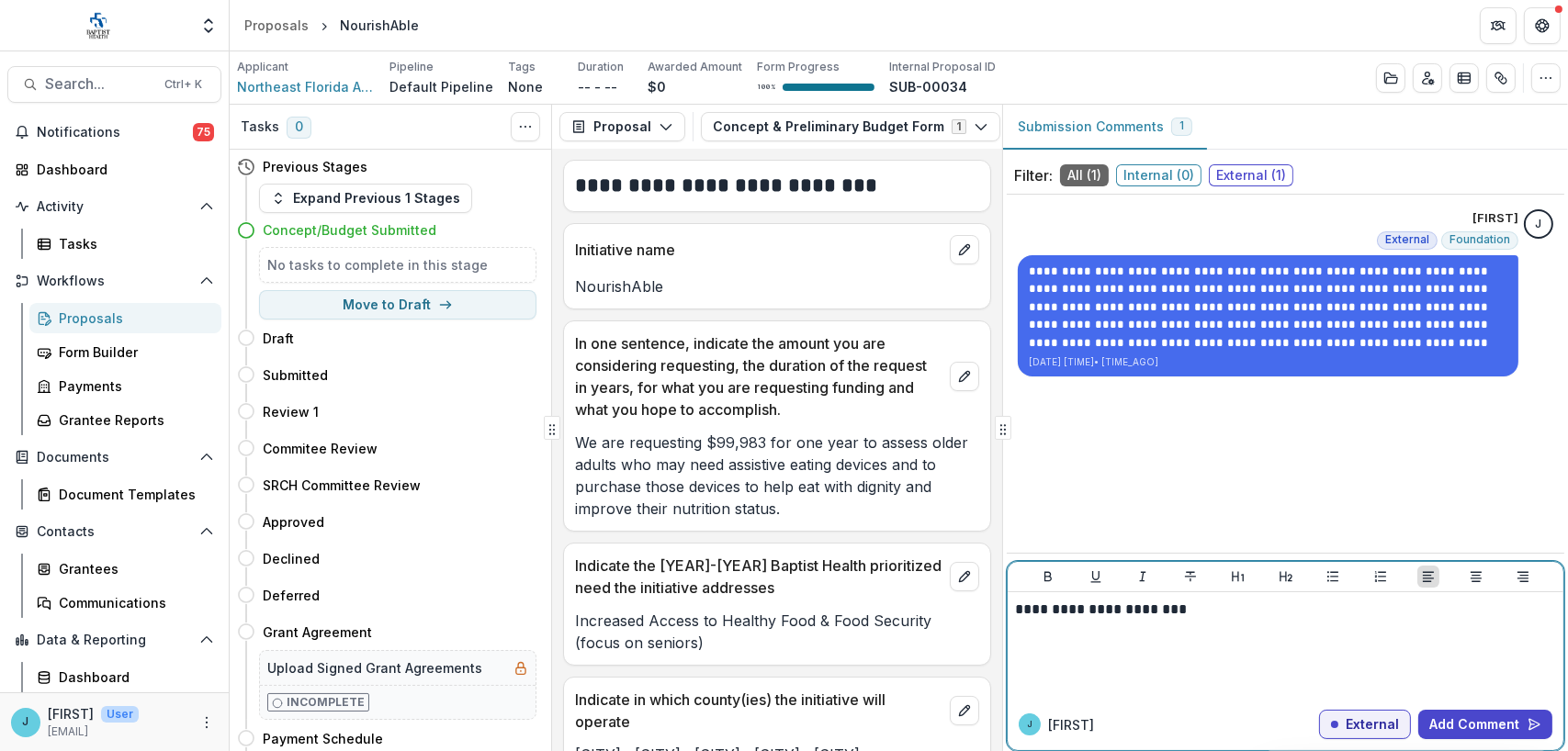 click on "**********" at bounding box center [1285, 610] 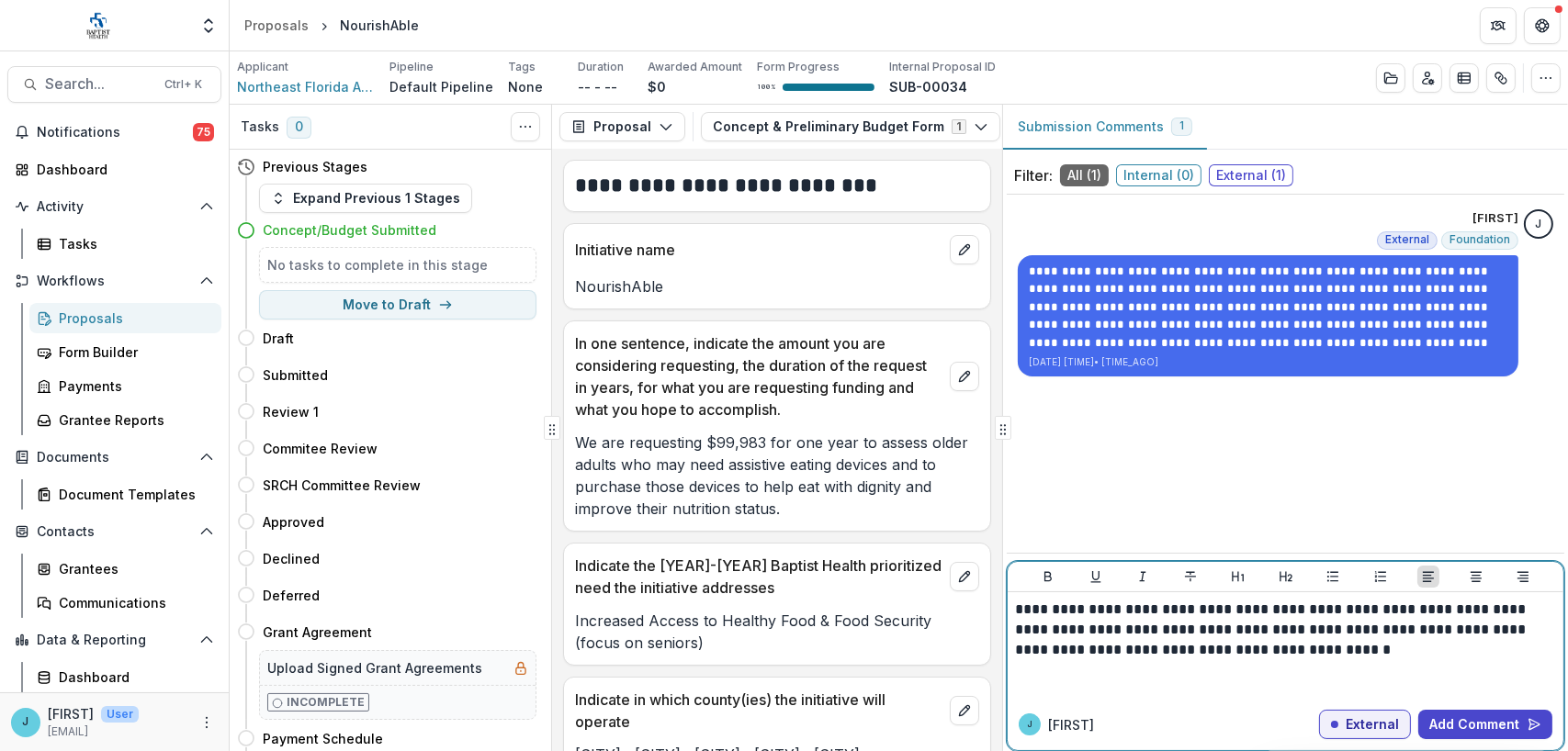 click on "**********" at bounding box center (1285, 630) 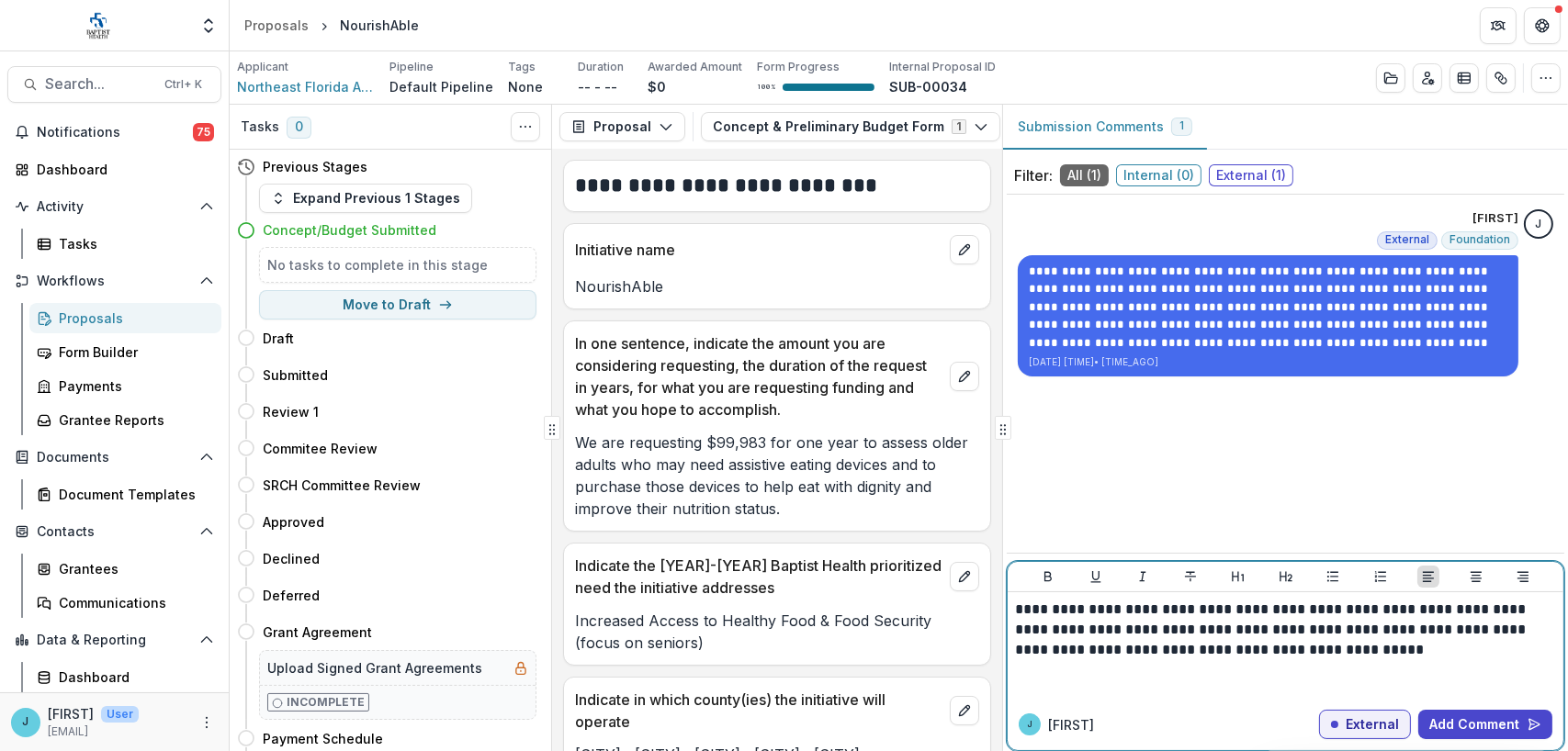 click on "**********" at bounding box center (1285, 630) 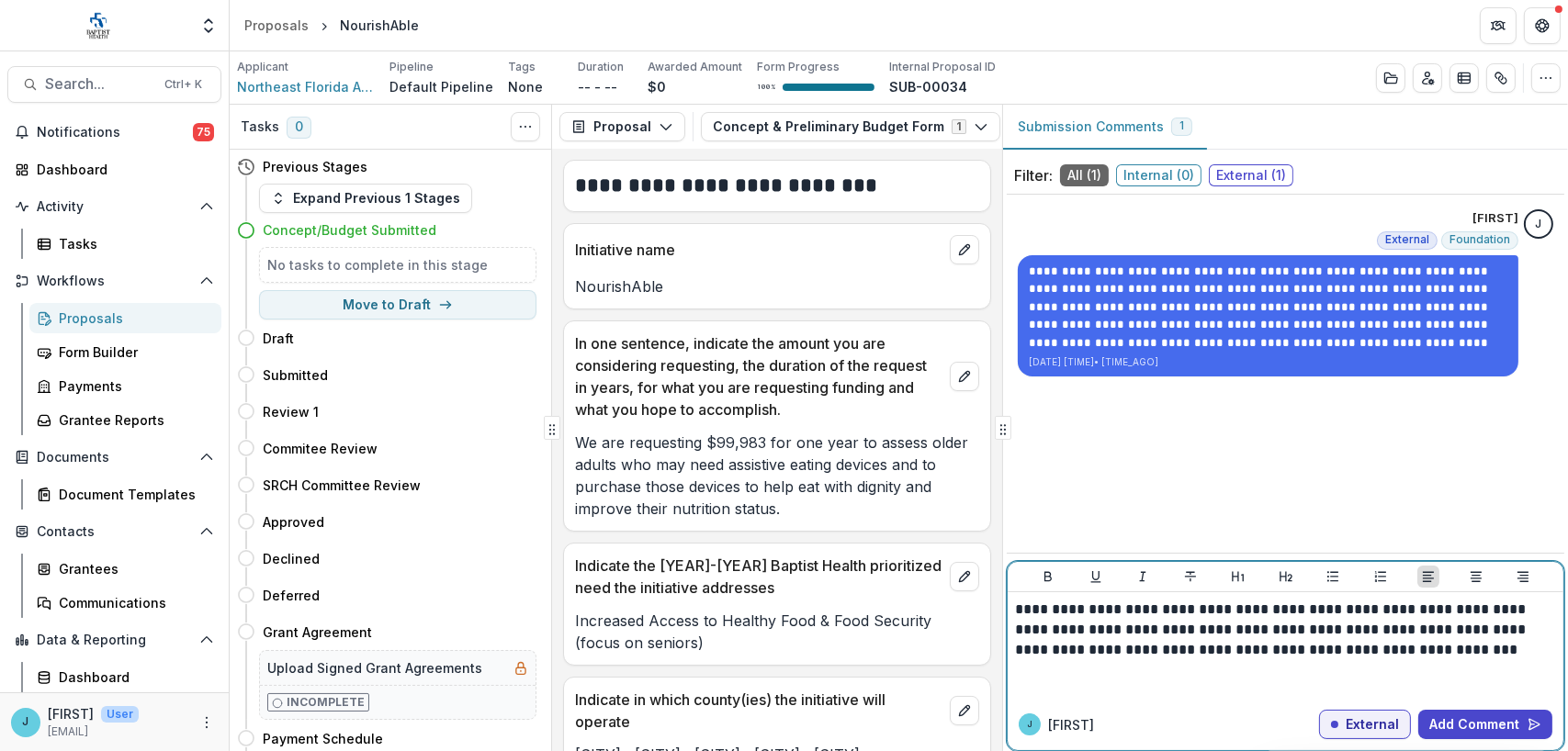 click on "**********" at bounding box center (1285, 630) 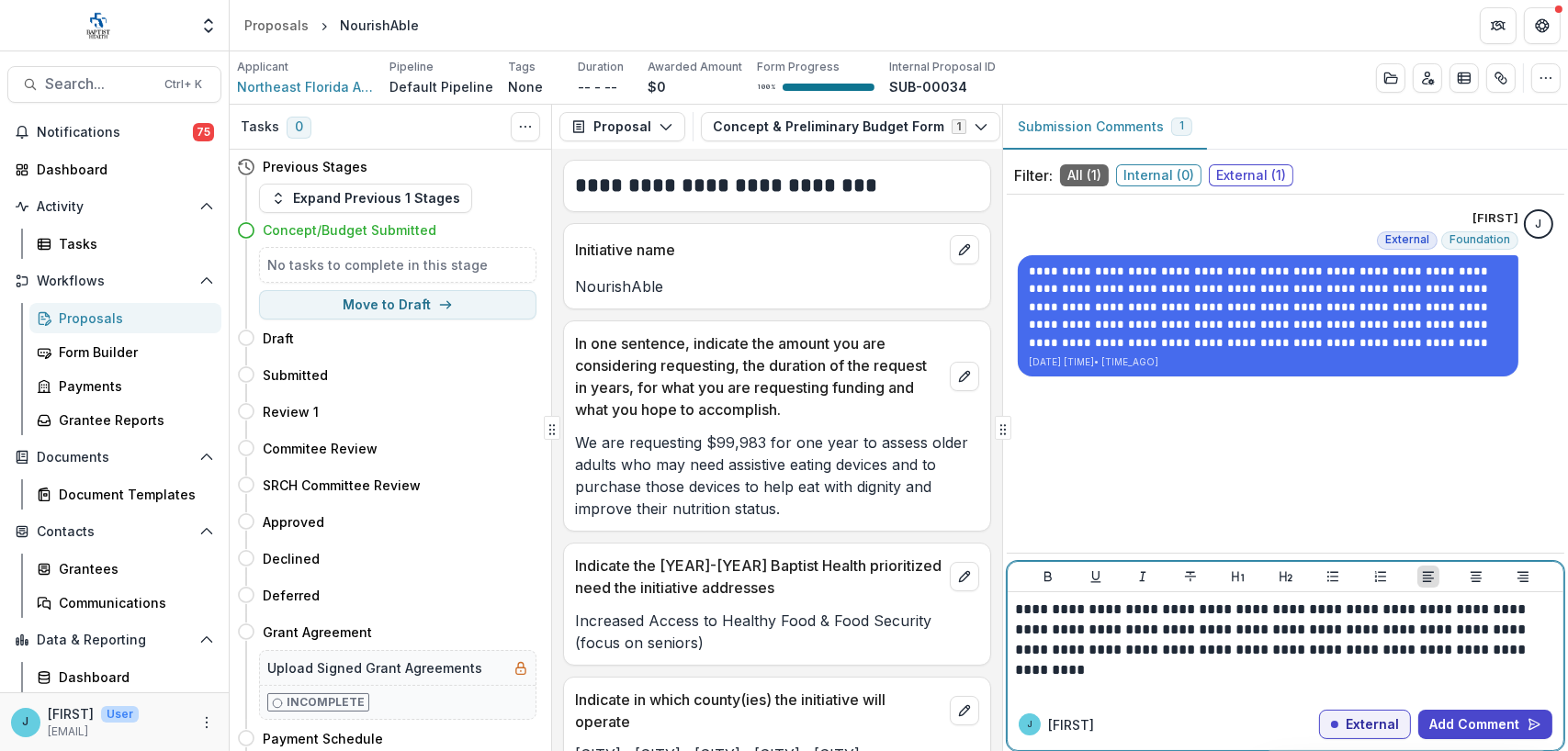 click on "**********" at bounding box center (1285, 630) 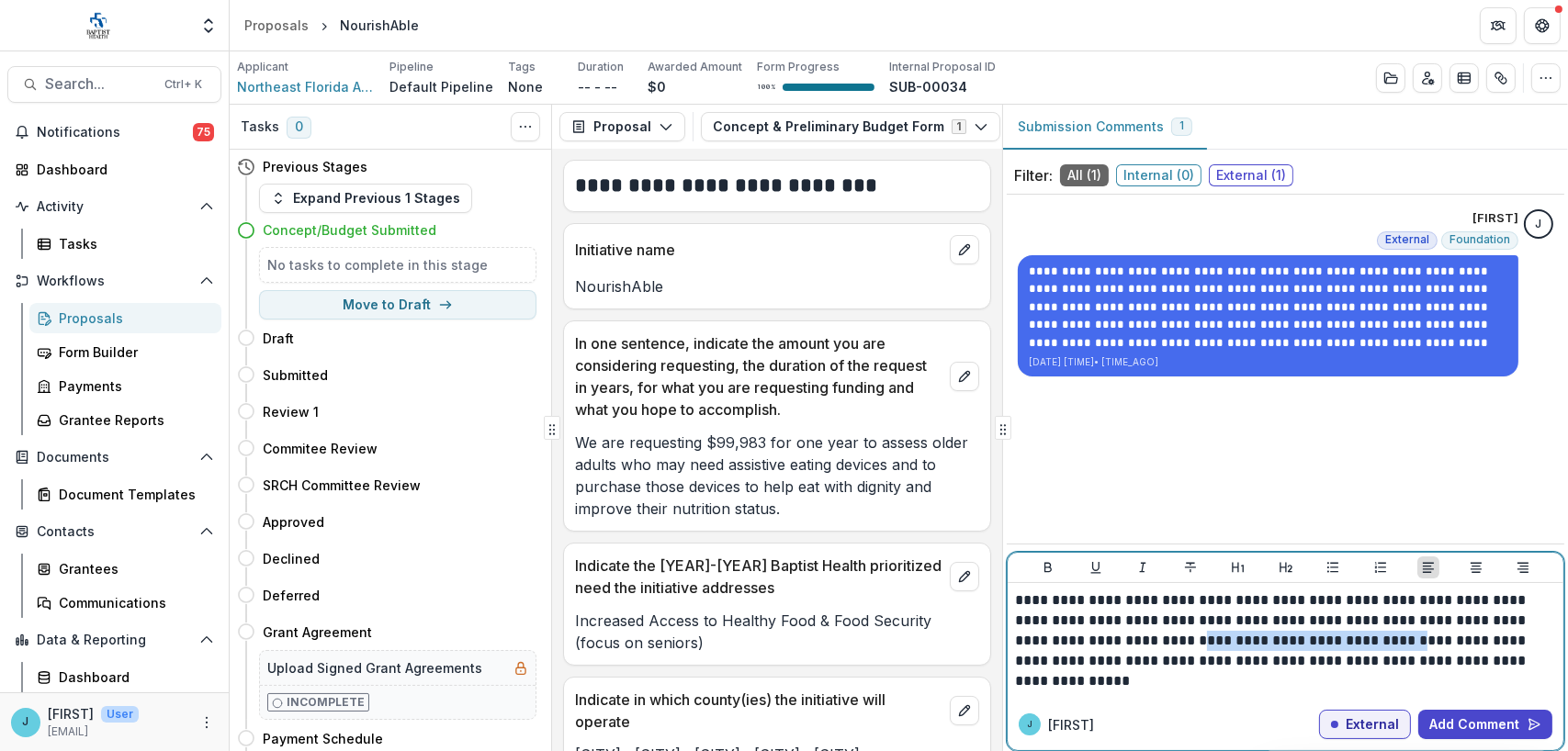 drag, startPoint x: 1345, startPoint y: 640, endPoint x: 1133, endPoint y: 641, distance: 212.00236 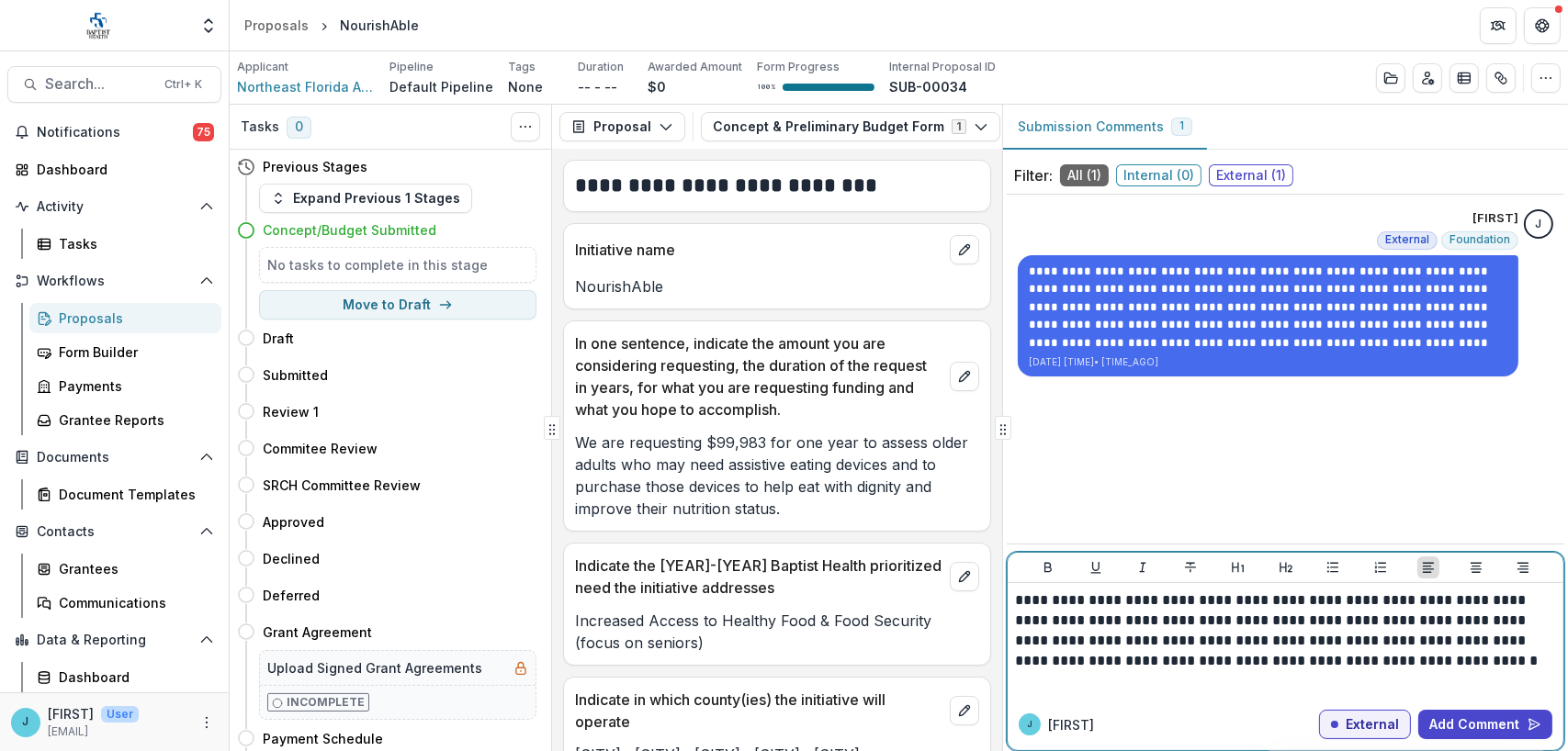 click on "**********" at bounding box center [1285, 631] 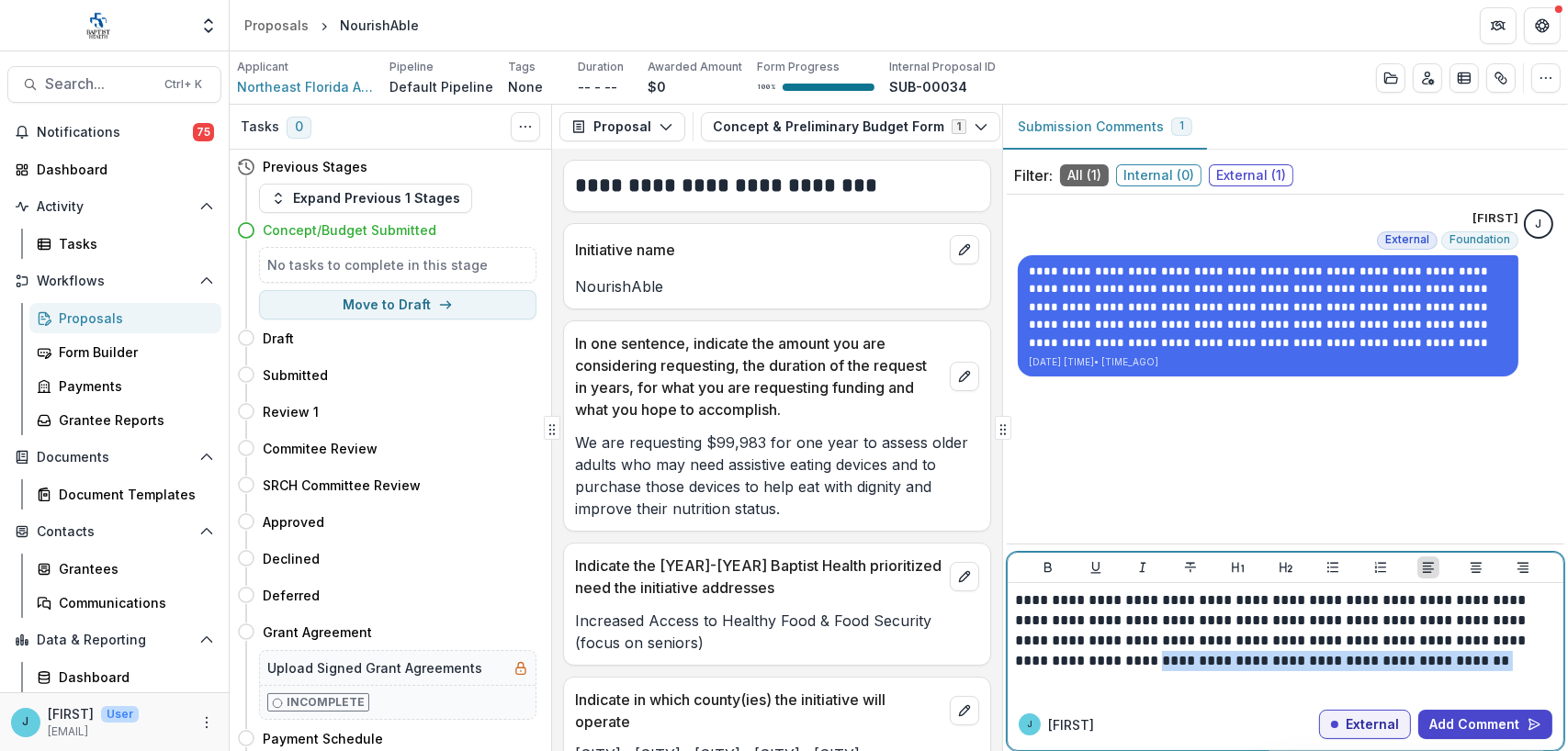 drag, startPoint x: 1075, startPoint y: 660, endPoint x: 1412, endPoint y: 659, distance: 337.00148 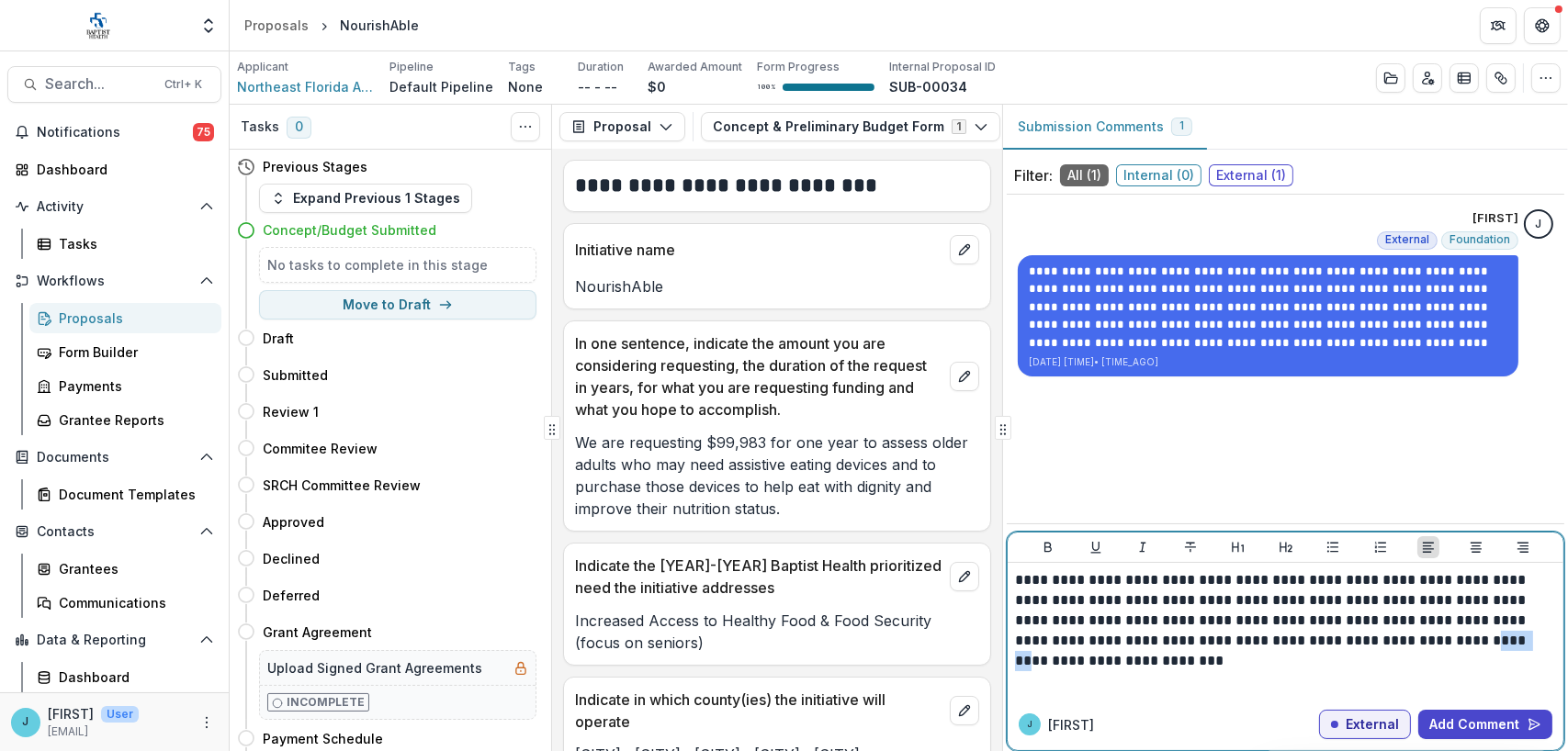 drag, startPoint x: 1438, startPoint y: 638, endPoint x: 1395, endPoint y: 640, distance: 43.046487 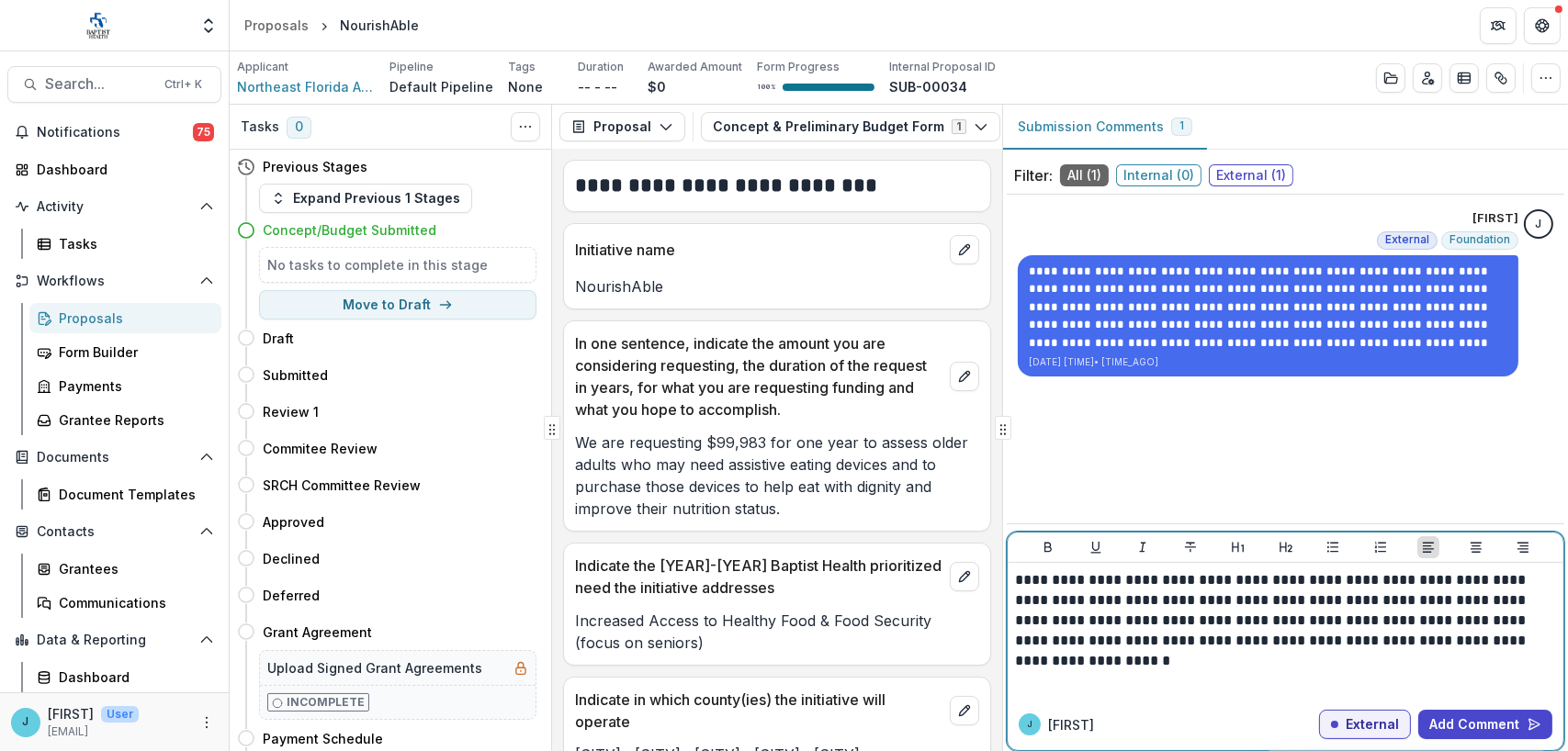 drag, startPoint x: 1492, startPoint y: 638, endPoint x: 1547, endPoint y: 649, distance: 56.089215 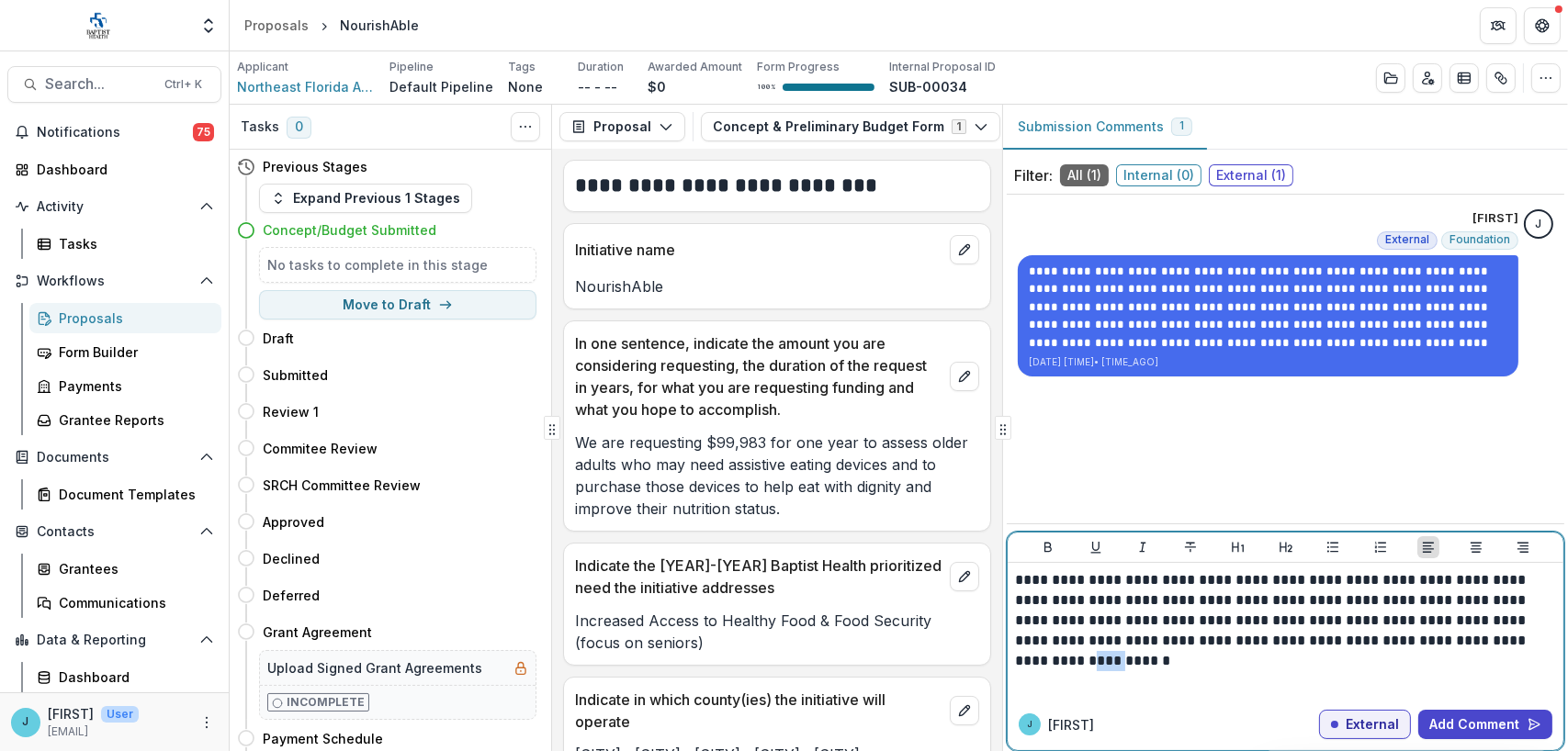 drag, startPoint x: 1521, startPoint y: 636, endPoint x: 1489, endPoint y: 637, distance: 32.015621 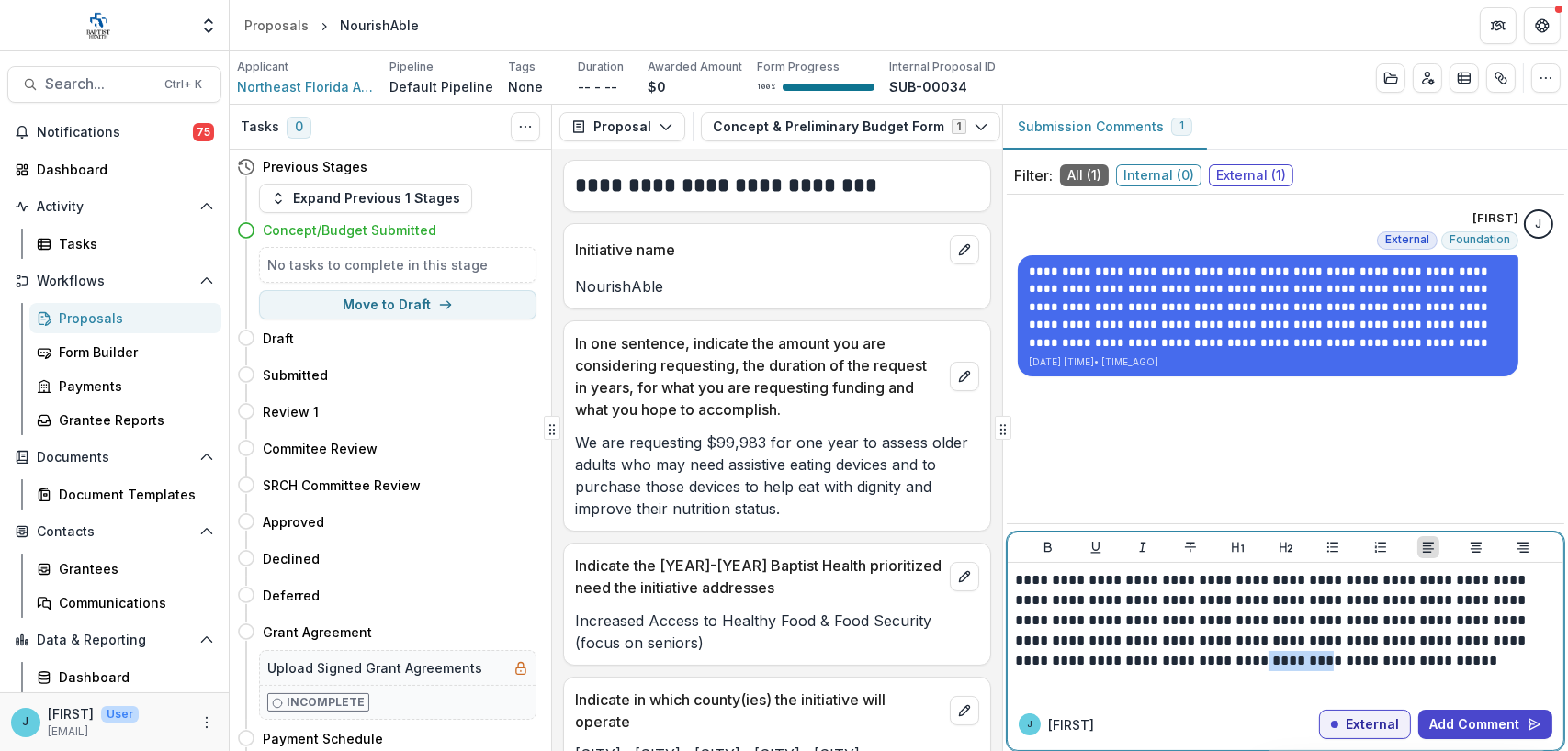 drag, startPoint x: 1175, startPoint y: 658, endPoint x: 1109, endPoint y: 656, distance: 66.0303 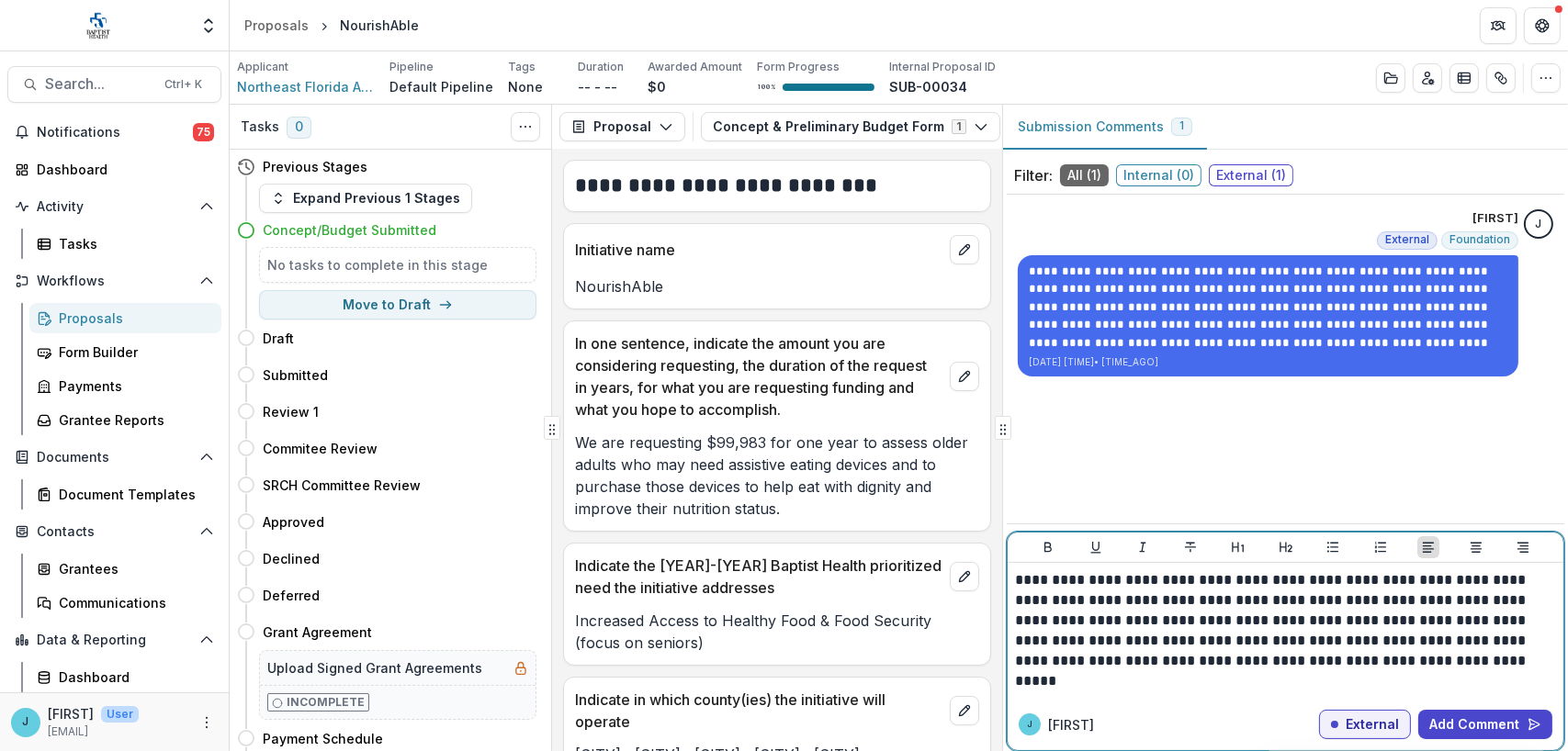 click on "**********" at bounding box center (1285, 621) 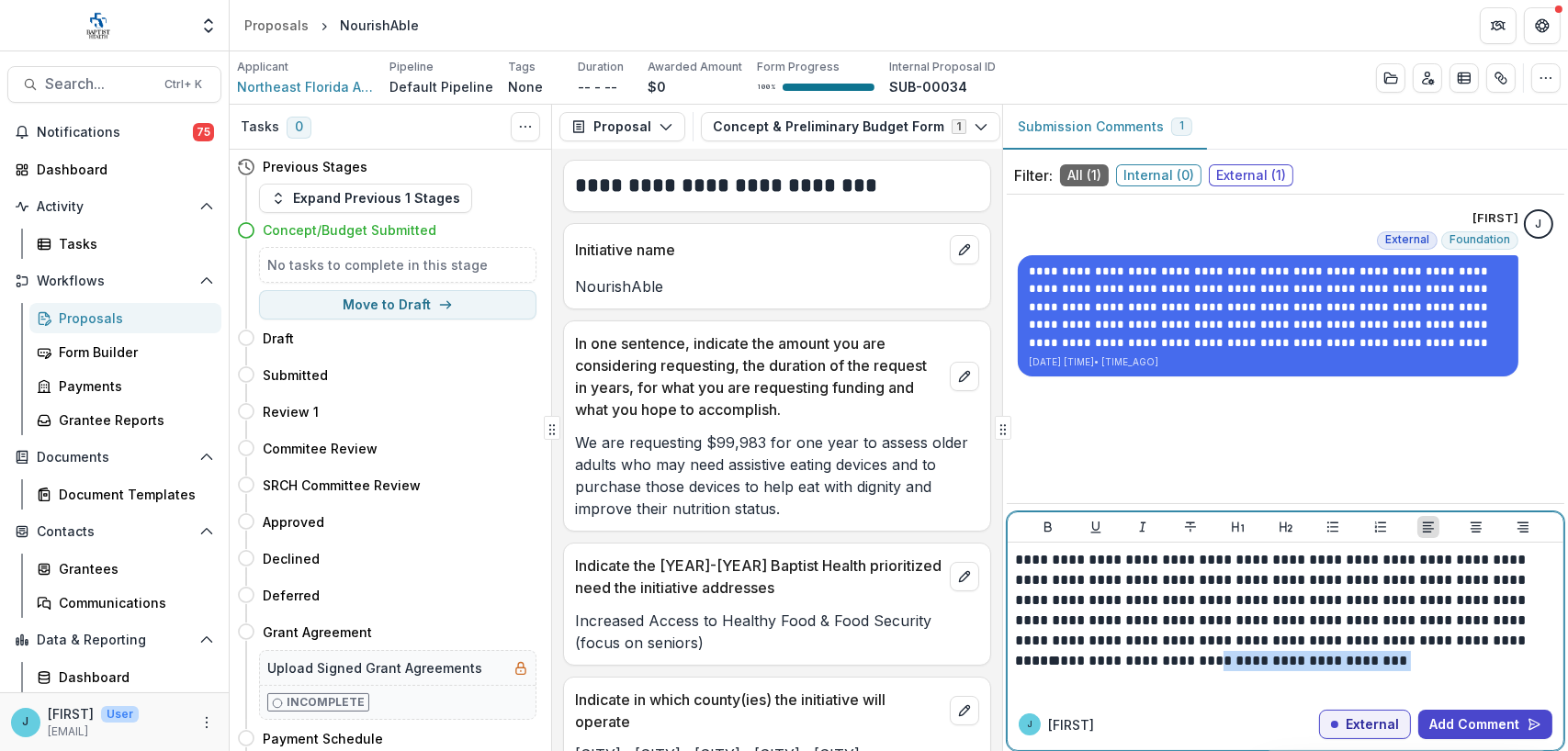 drag, startPoint x: 1212, startPoint y: 661, endPoint x: 1411, endPoint y: 662, distance: 199.0025 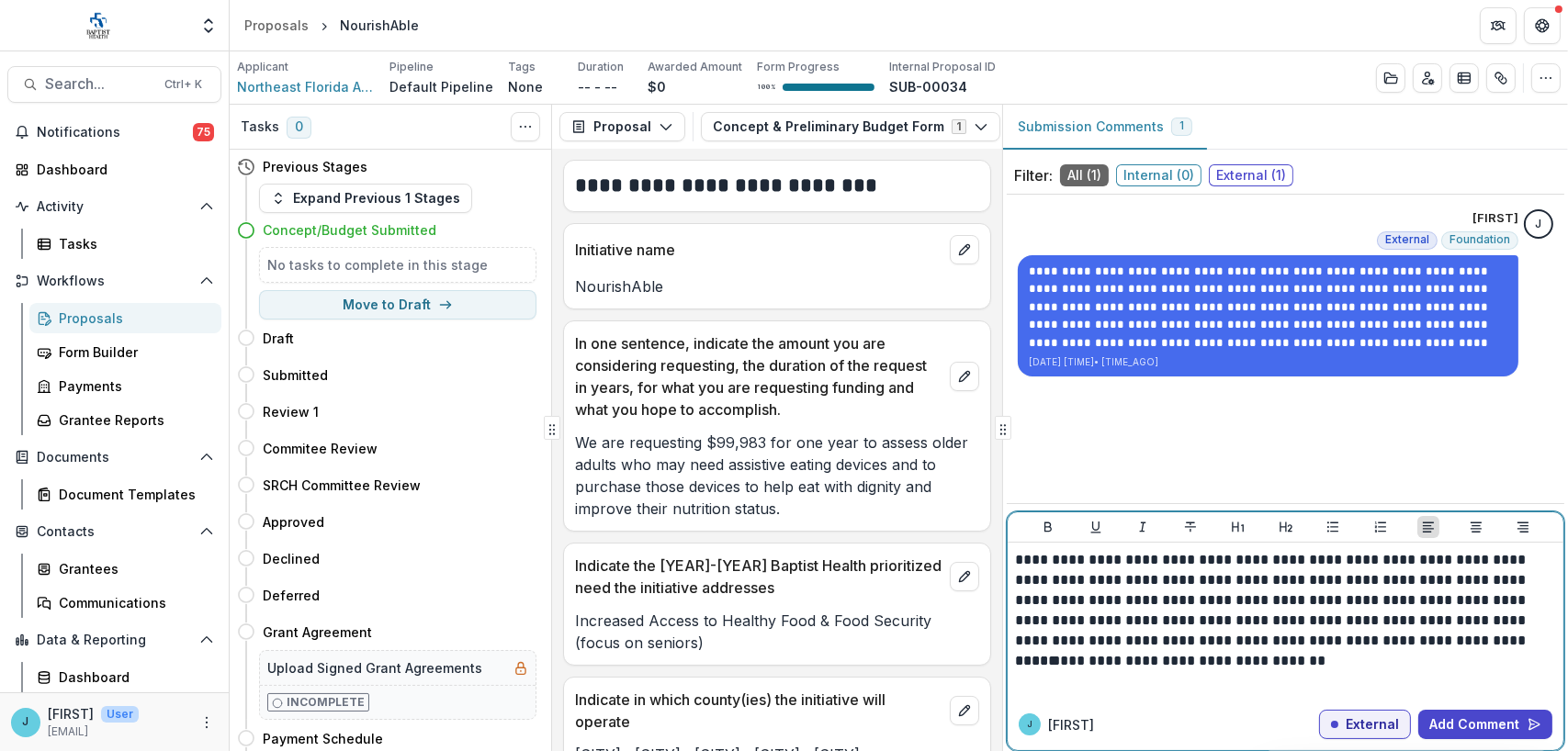 click on "**********" at bounding box center (1285, 661) 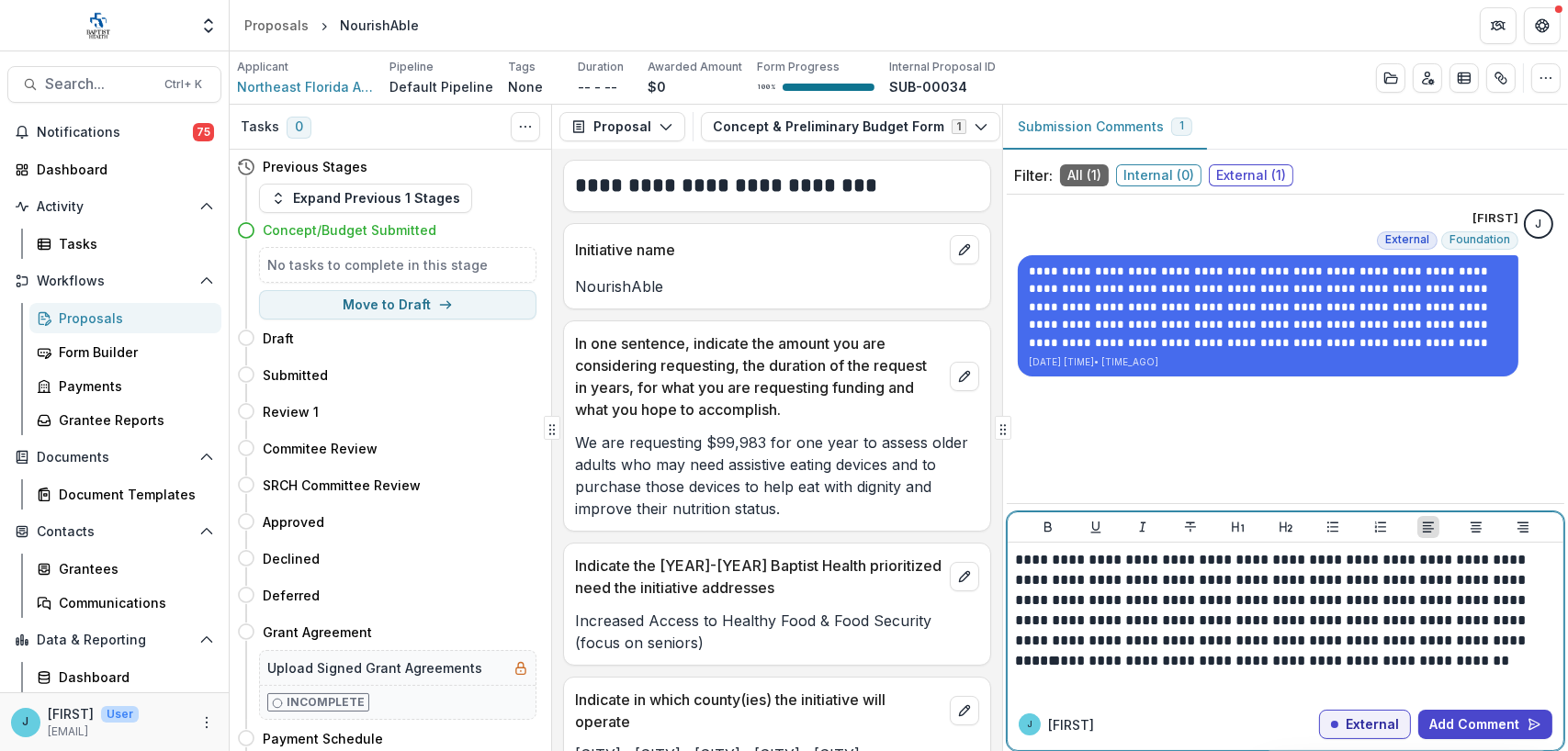 click on "**********" at bounding box center [1285, 661] 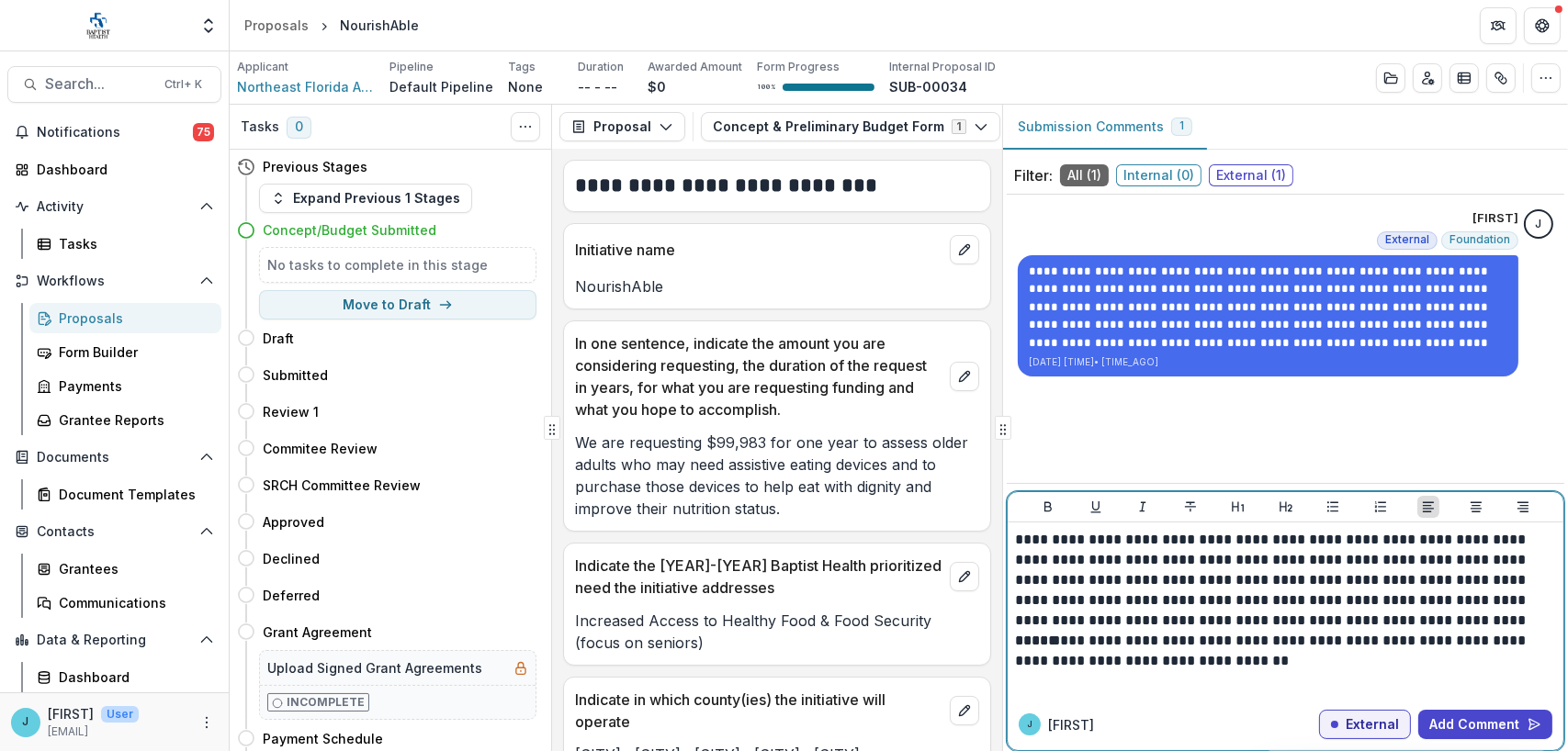click on "**********" at bounding box center (1285, 580) 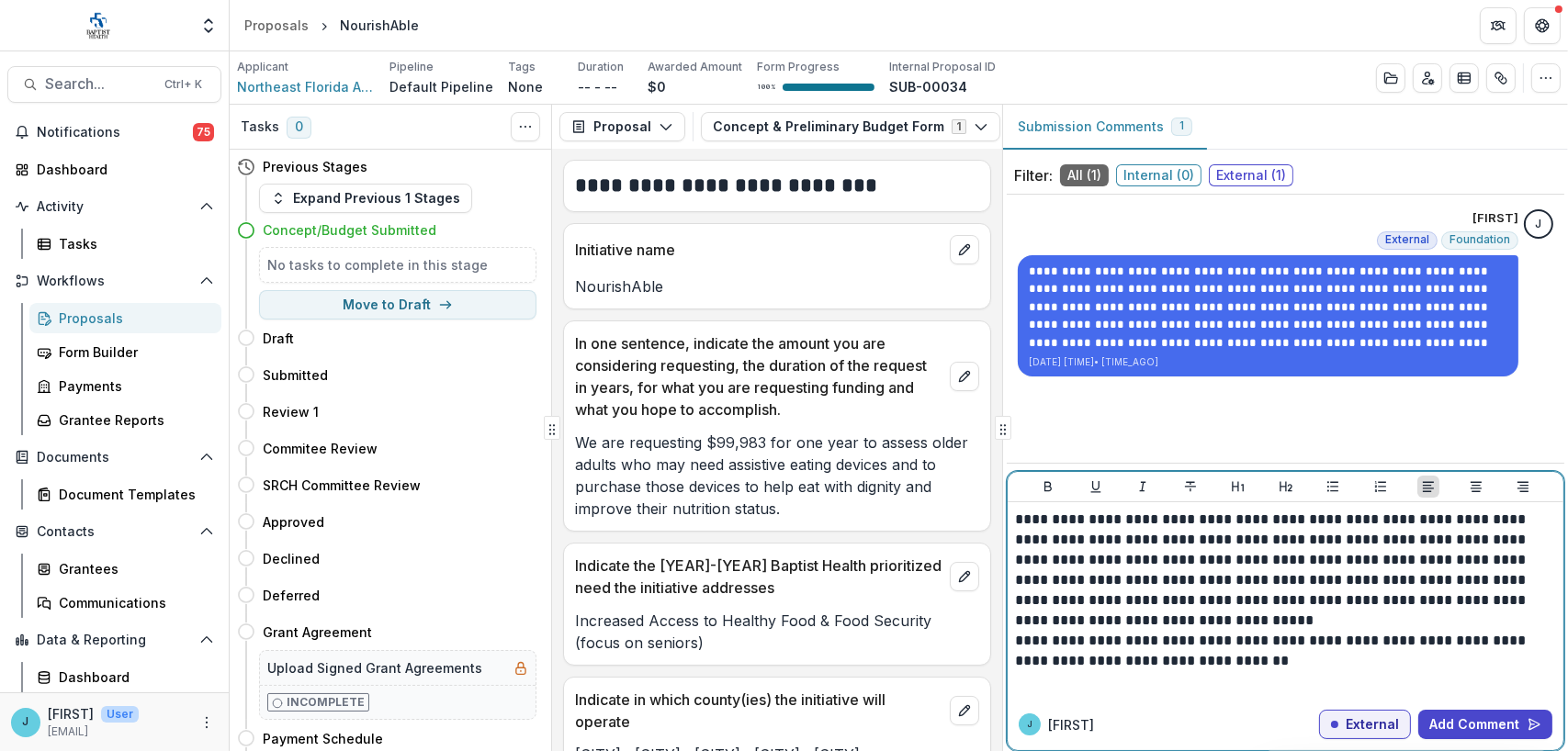 click on "**********" at bounding box center (1285, 570) 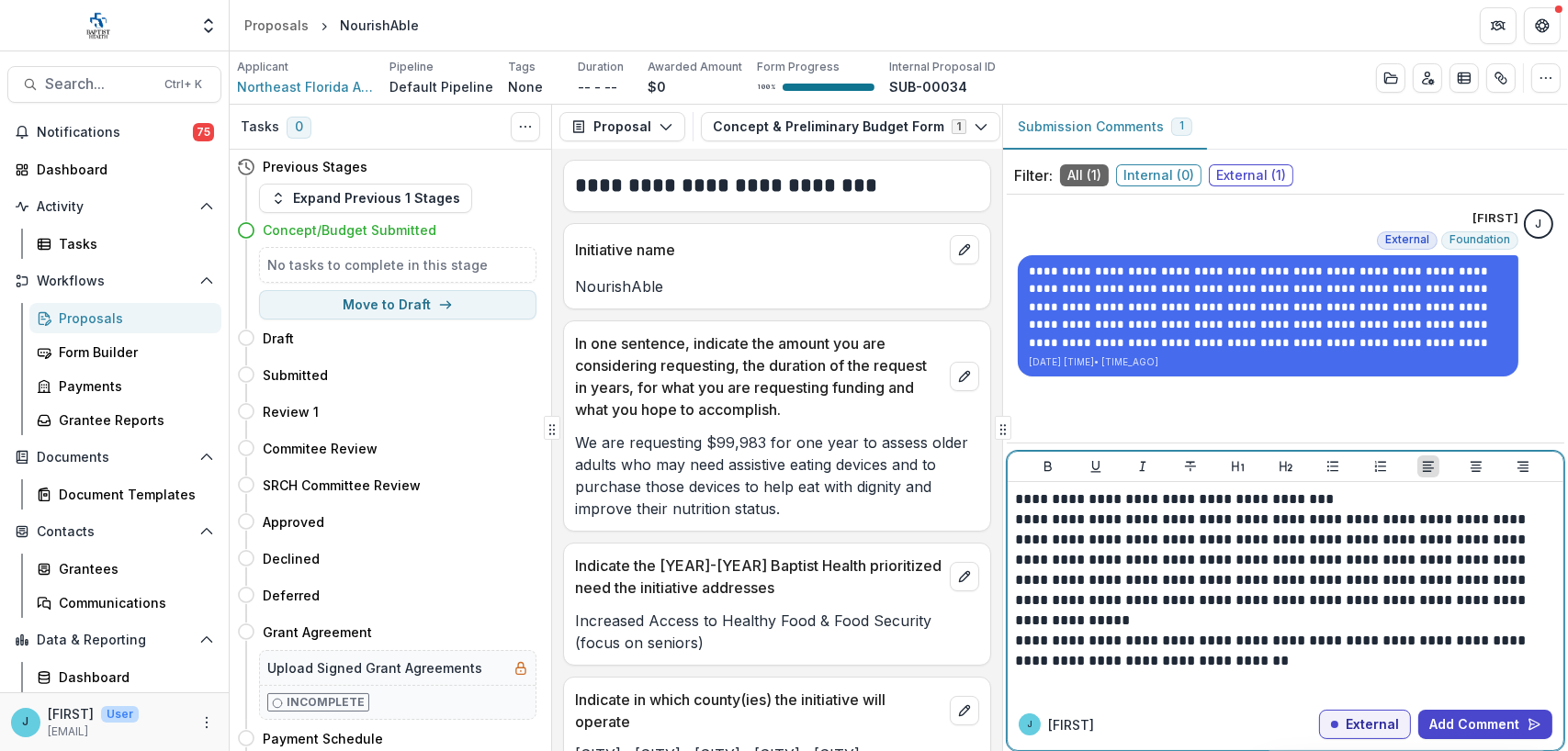 click on "**********" at bounding box center [1285, 570] 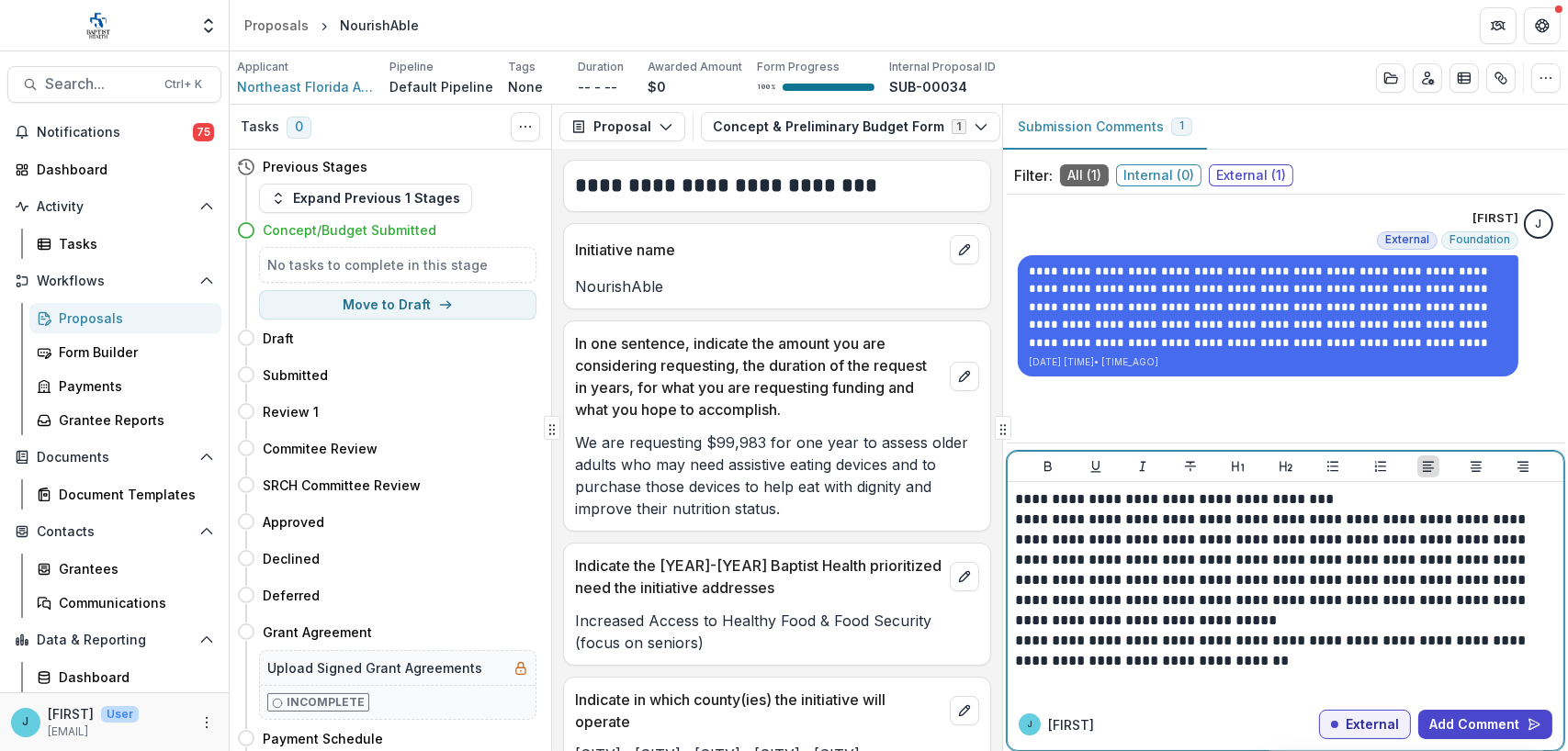 click on "**********" at bounding box center [1285, 570] 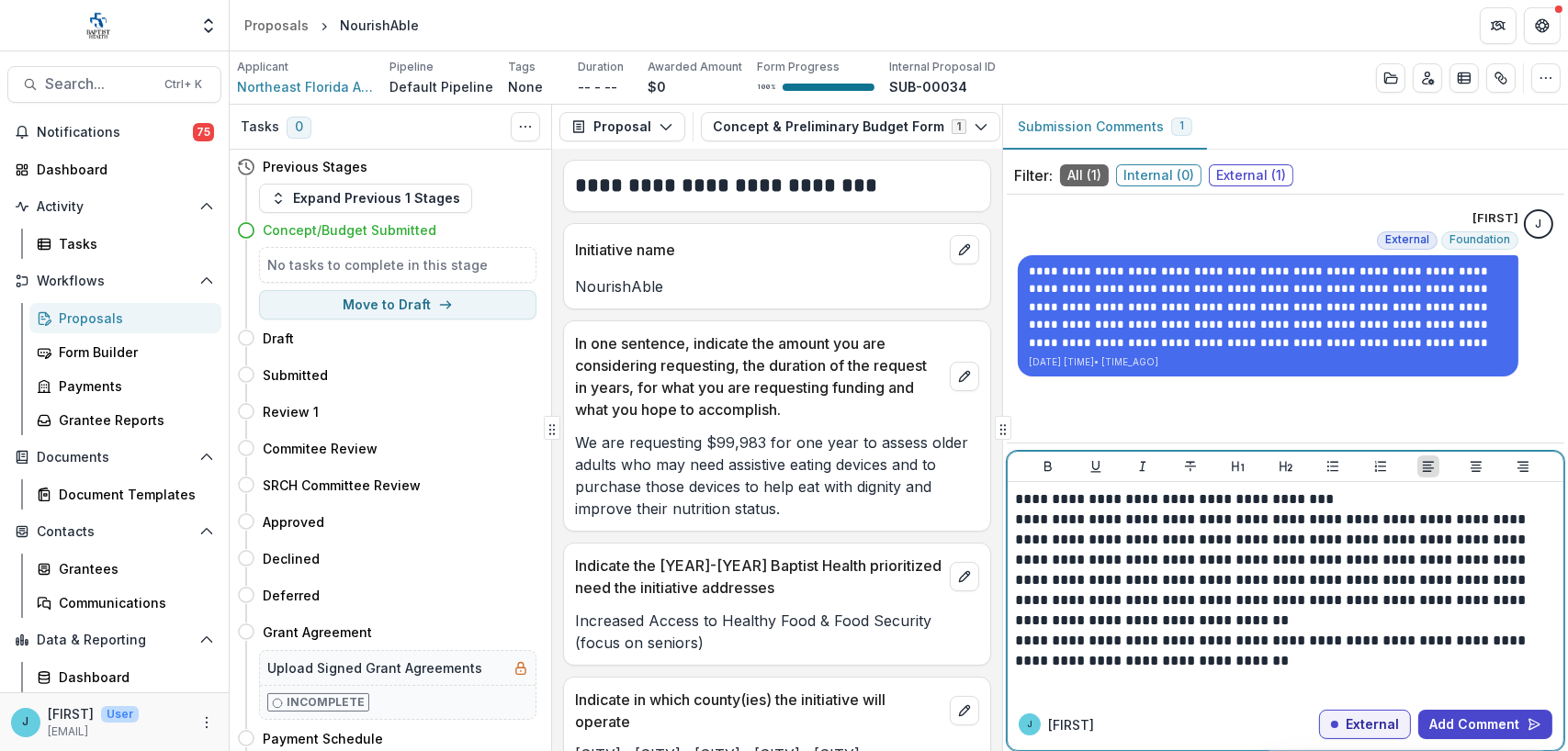 drag, startPoint x: 1049, startPoint y: 535, endPoint x: 1063, endPoint y: 535, distance: 14 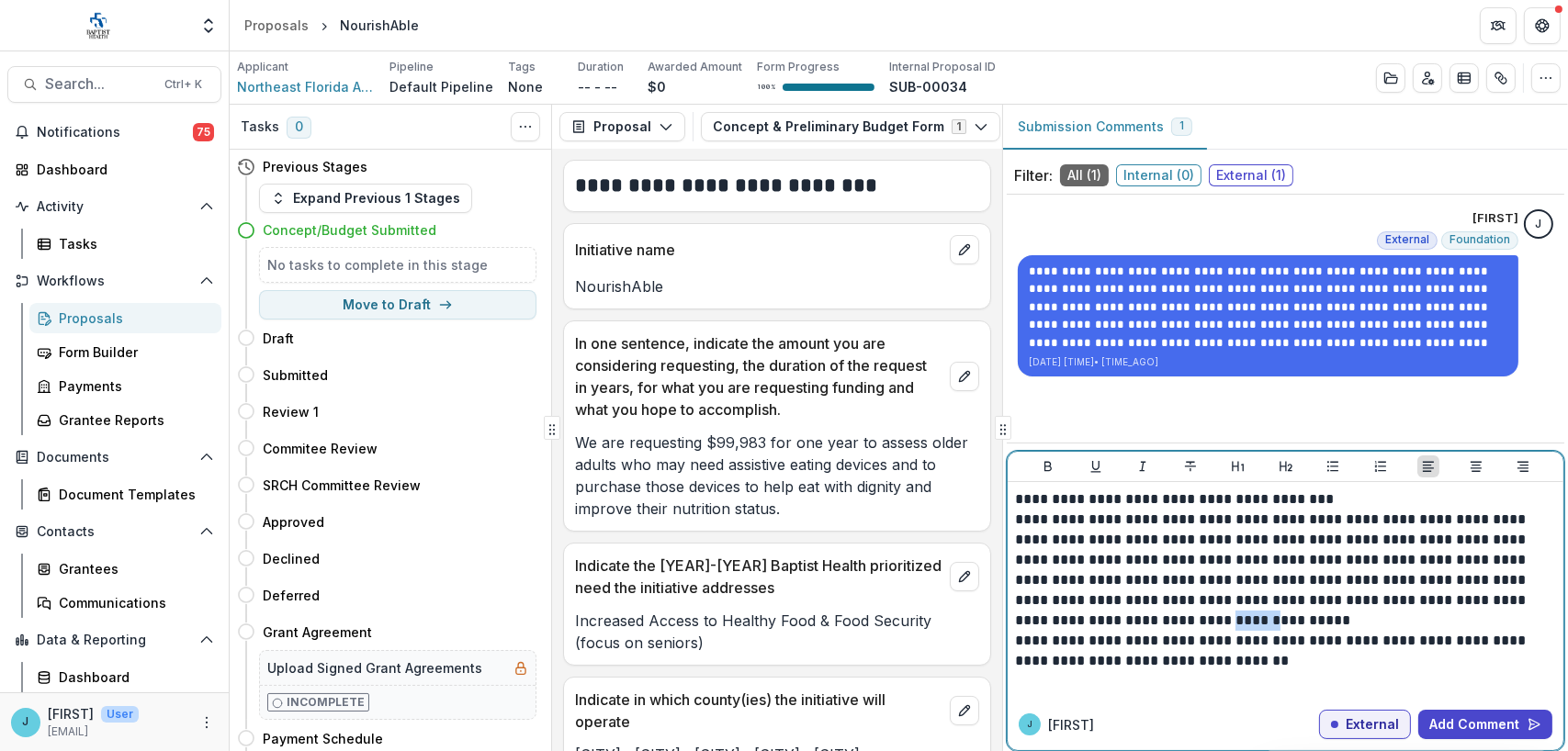 drag, startPoint x: 1102, startPoint y: 624, endPoint x: 1056, endPoint y: 620, distance: 46.17359 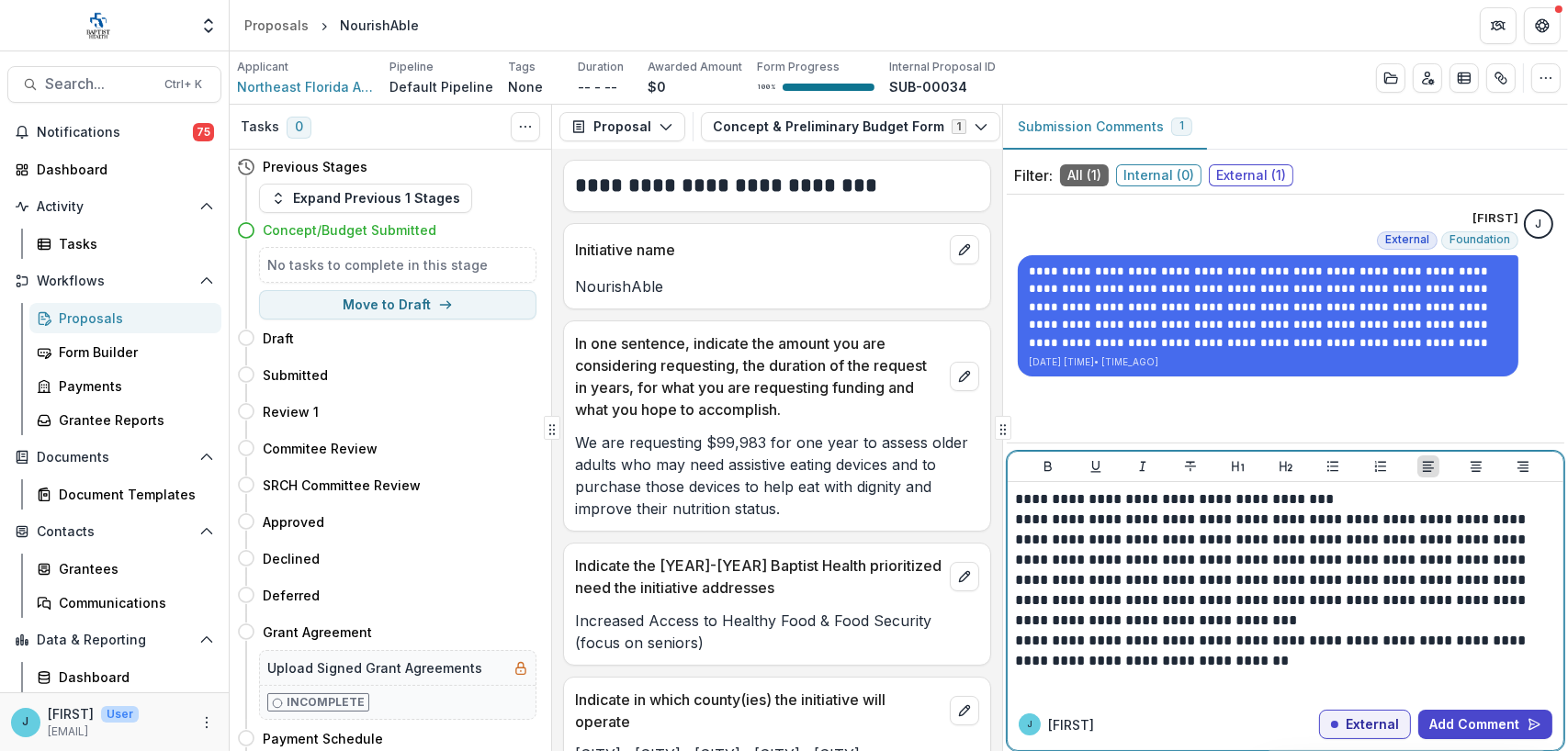 click on "**********" at bounding box center [1285, 651] 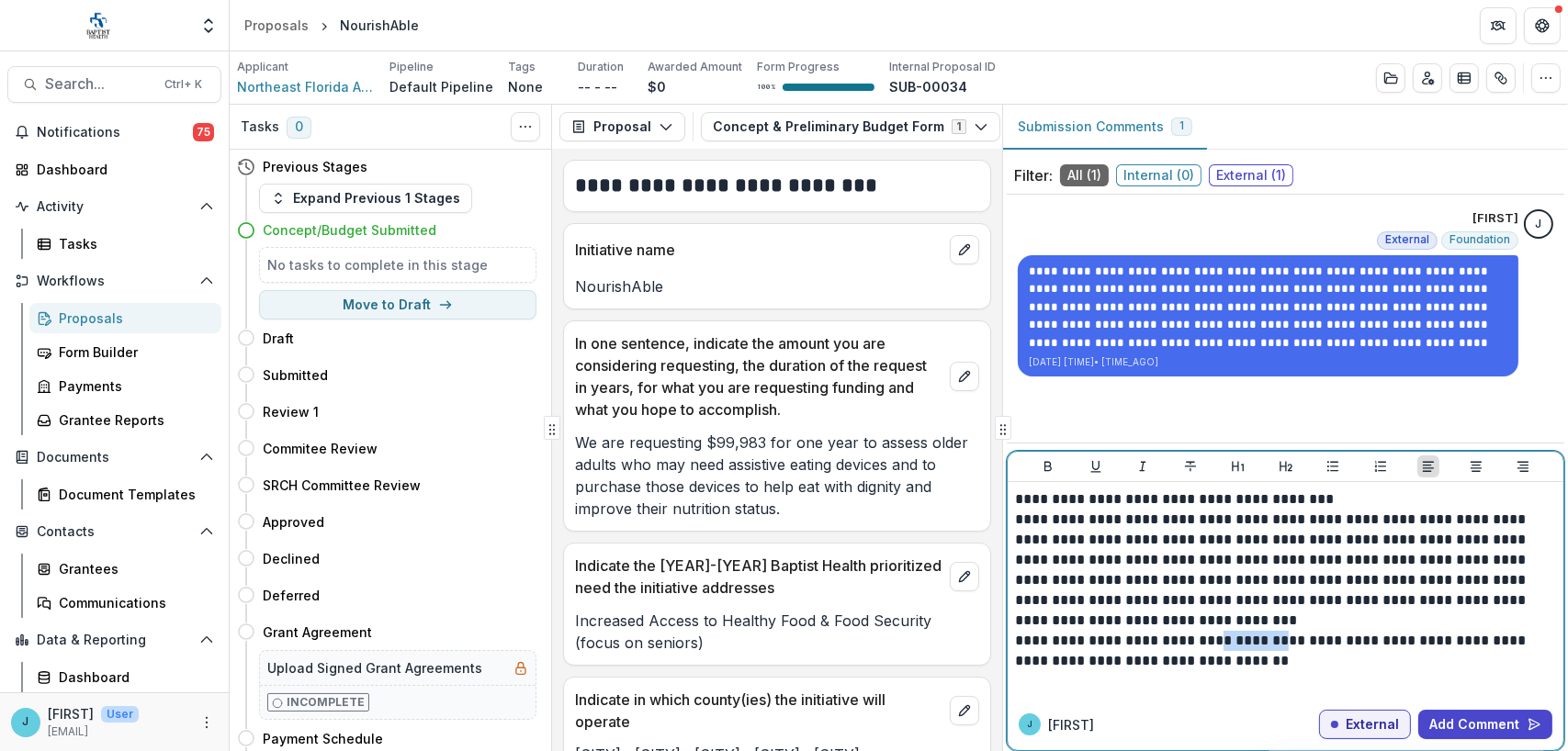 drag, startPoint x: 1209, startPoint y: 640, endPoint x: 1277, endPoint y: 637, distance: 68.06614 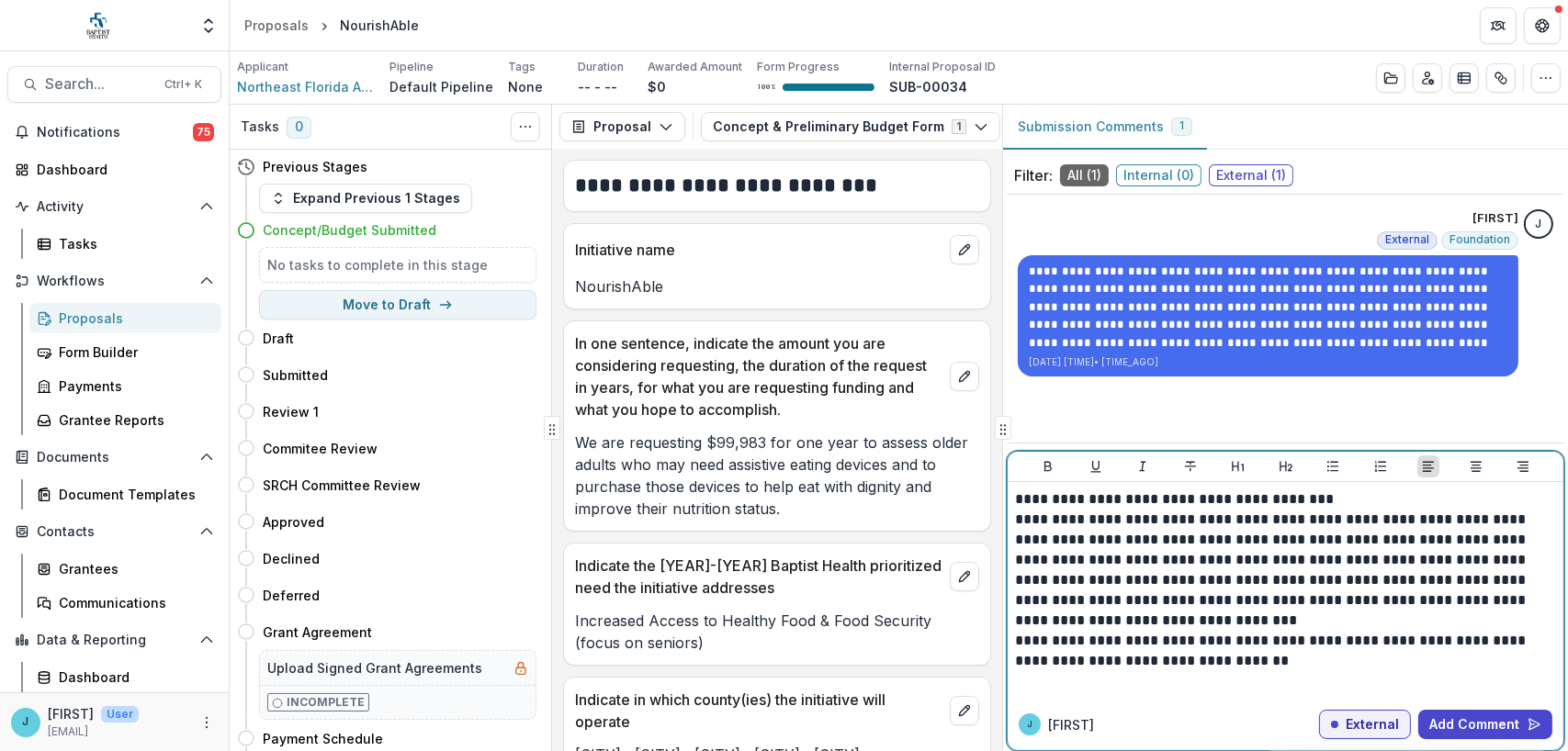 click on "**********" at bounding box center [1285, 651] 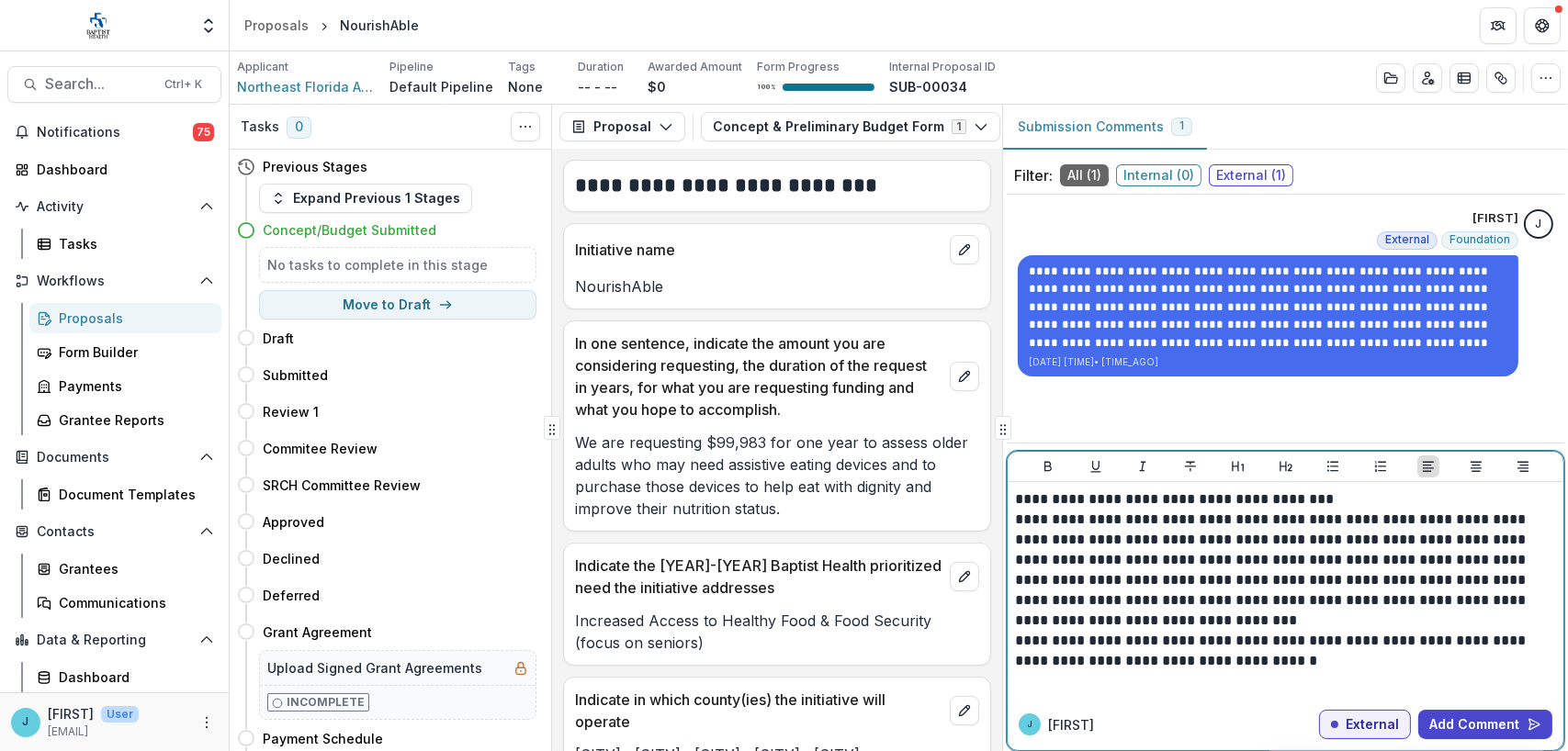 click on "**********" at bounding box center [1285, 651] 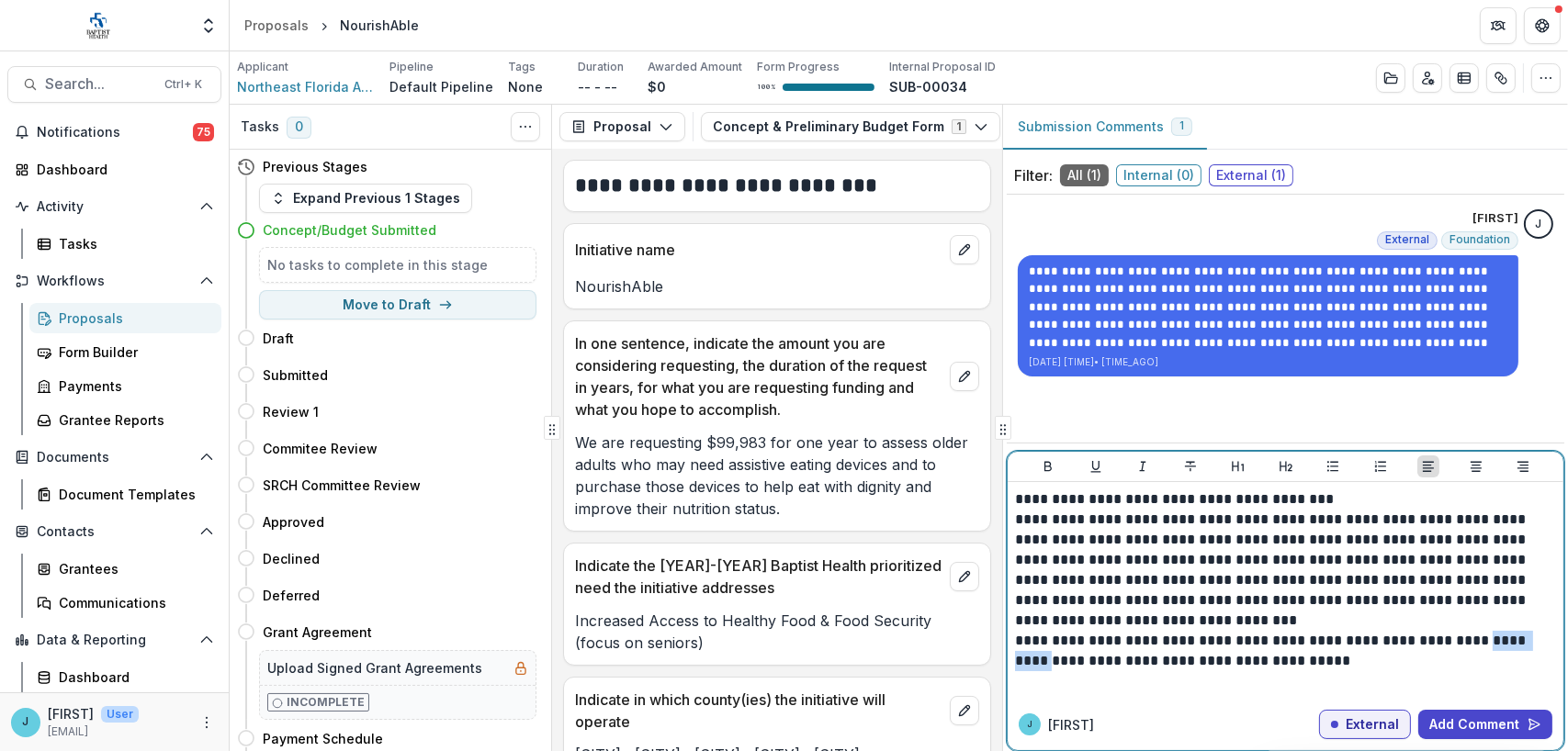 drag, startPoint x: 1477, startPoint y: 642, endPoint x: 1541, endPoint y: 641, distance: 64.00781 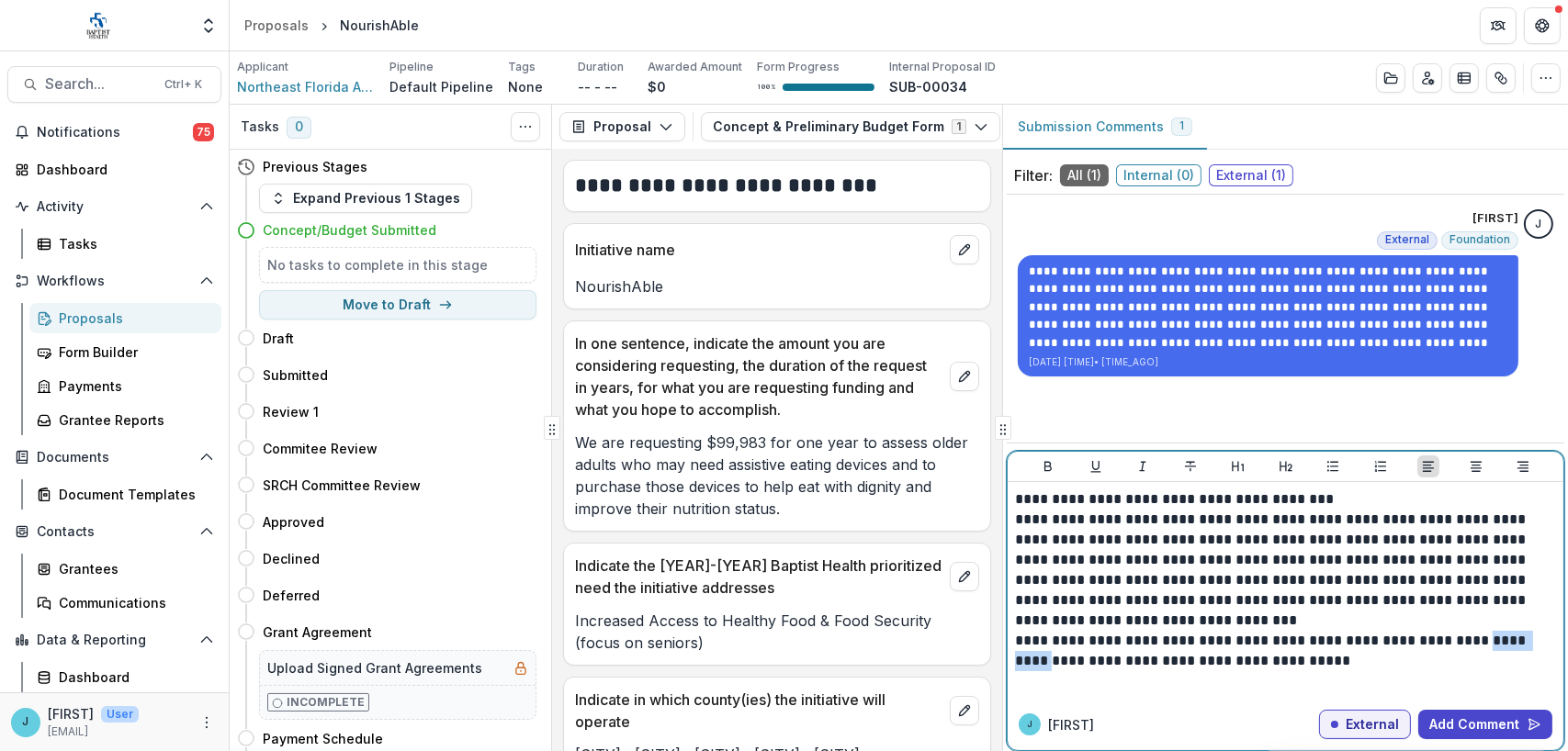 click on "**********" at bounding box center [1285, 651] 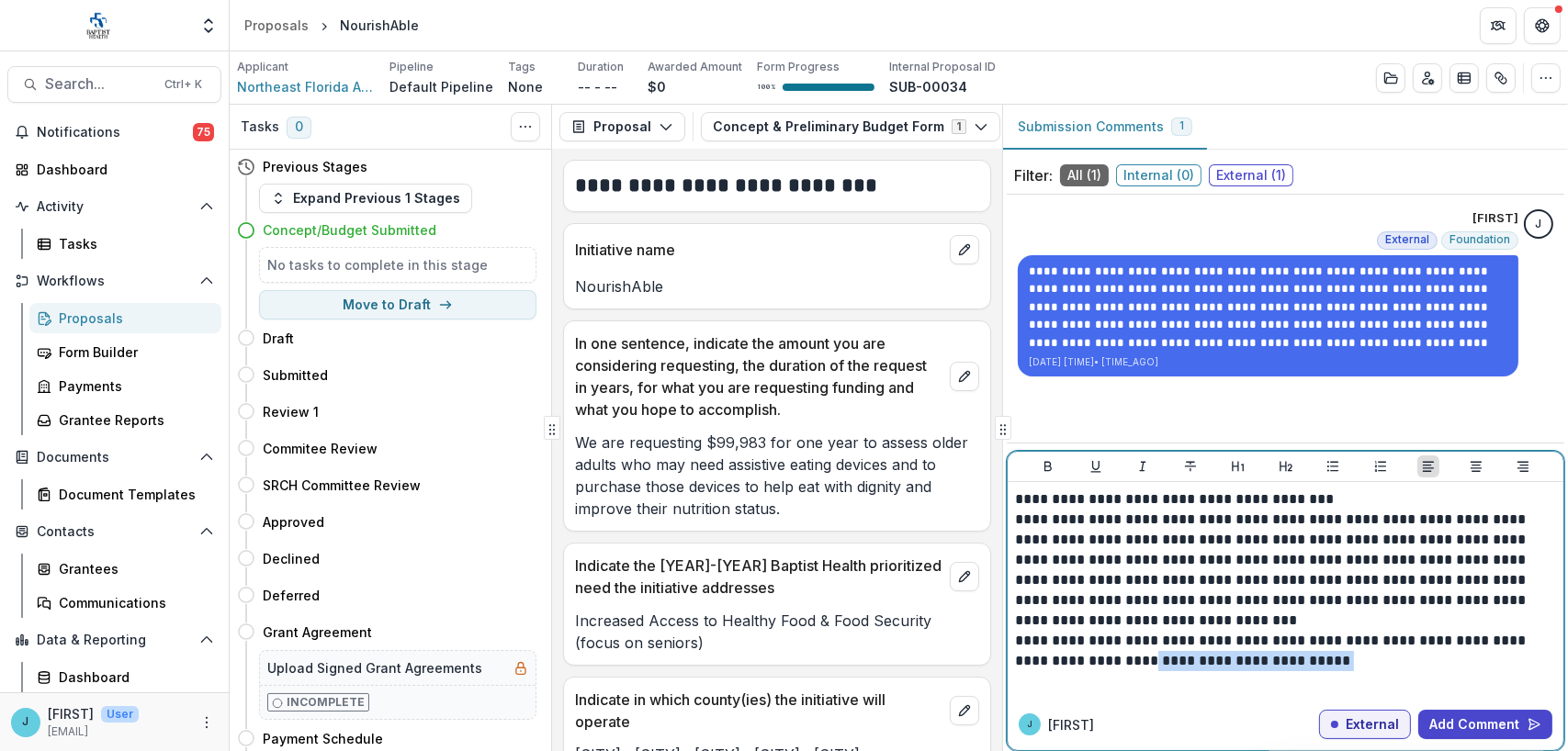 drag, startPoint x: 1288, startPoint y: 658, endPoint x: 1111, endPoint y: 658, distance: 177 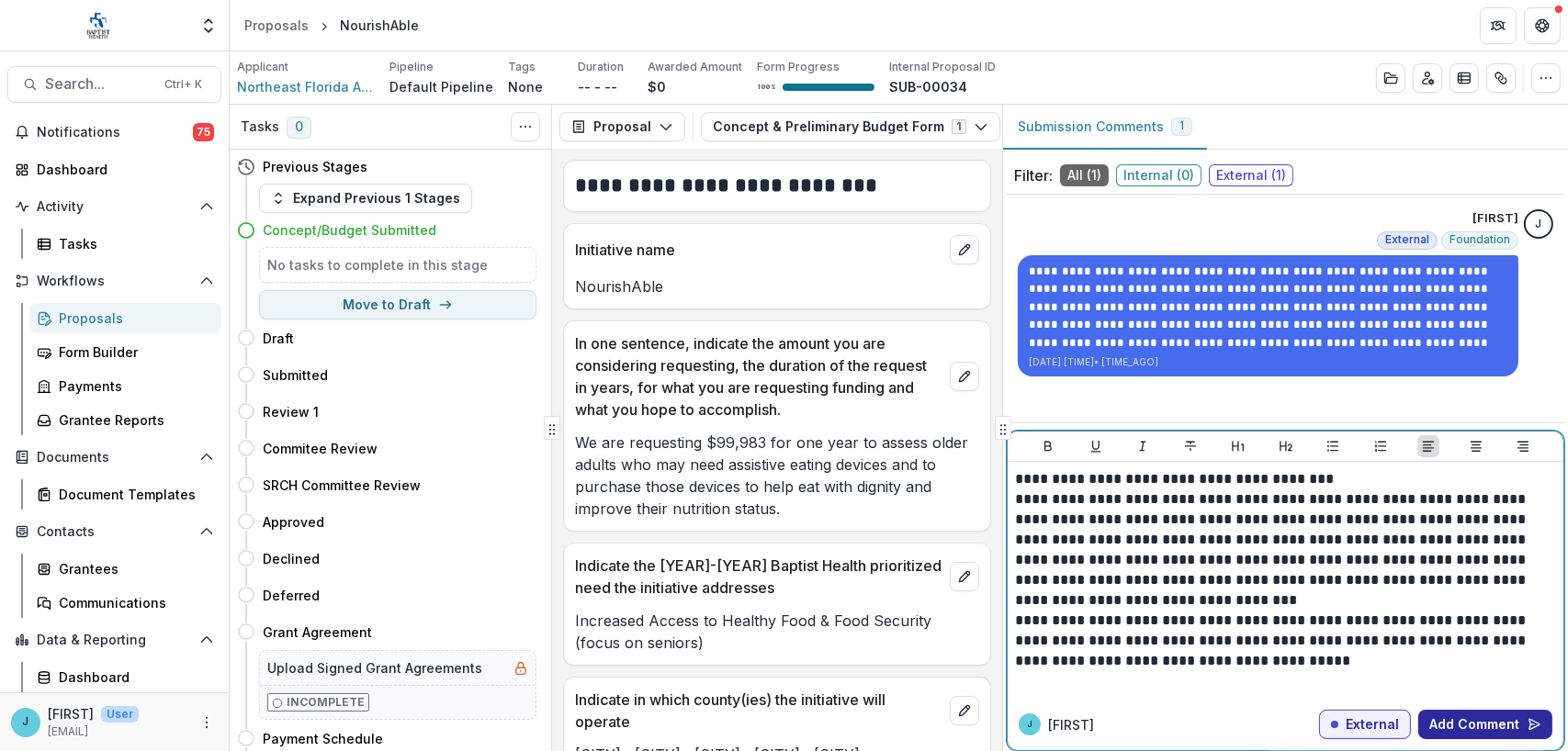 click on "Add Comment" at bounding box center [1485, 724] 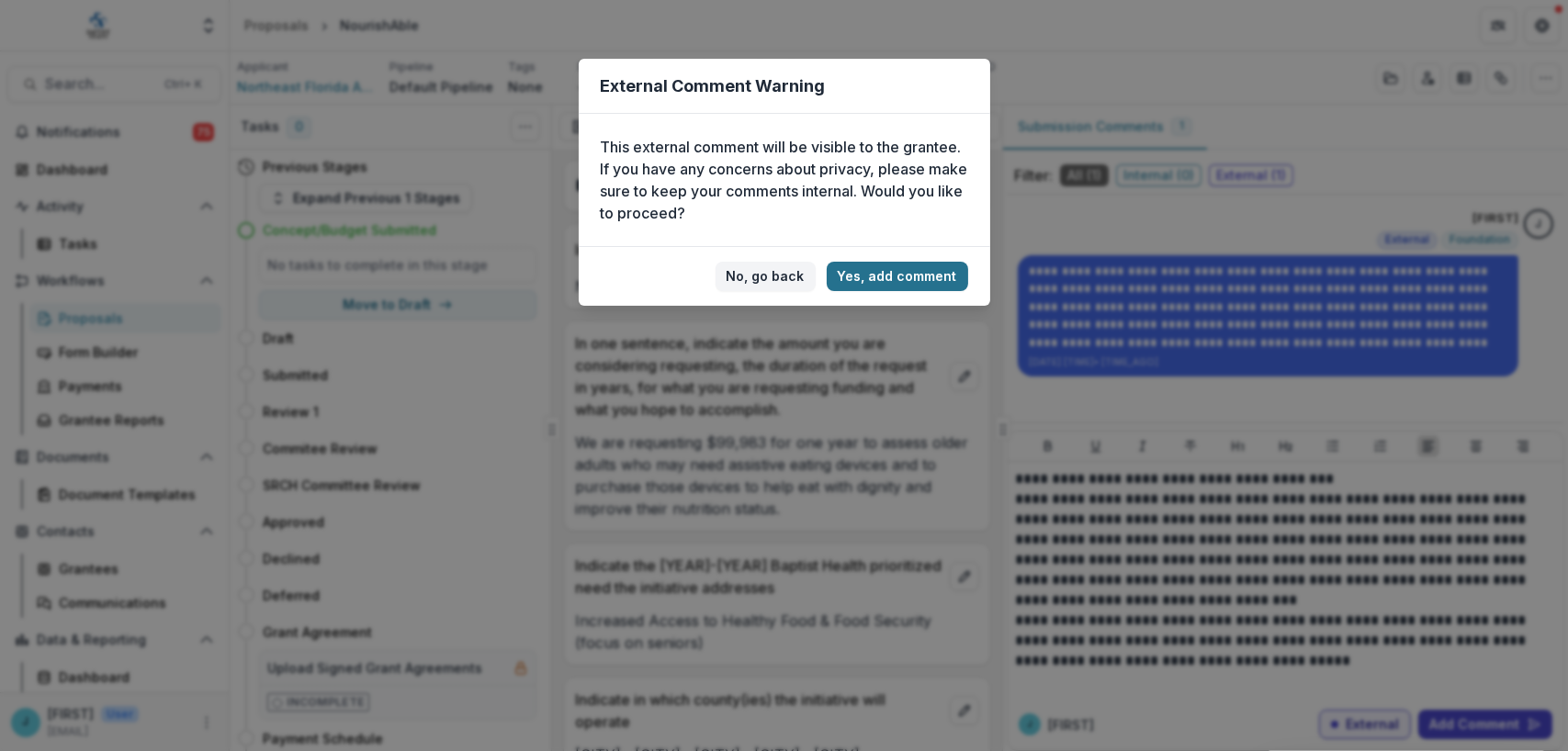 click on "Yes, add comment" at bounding box center (897, 276) 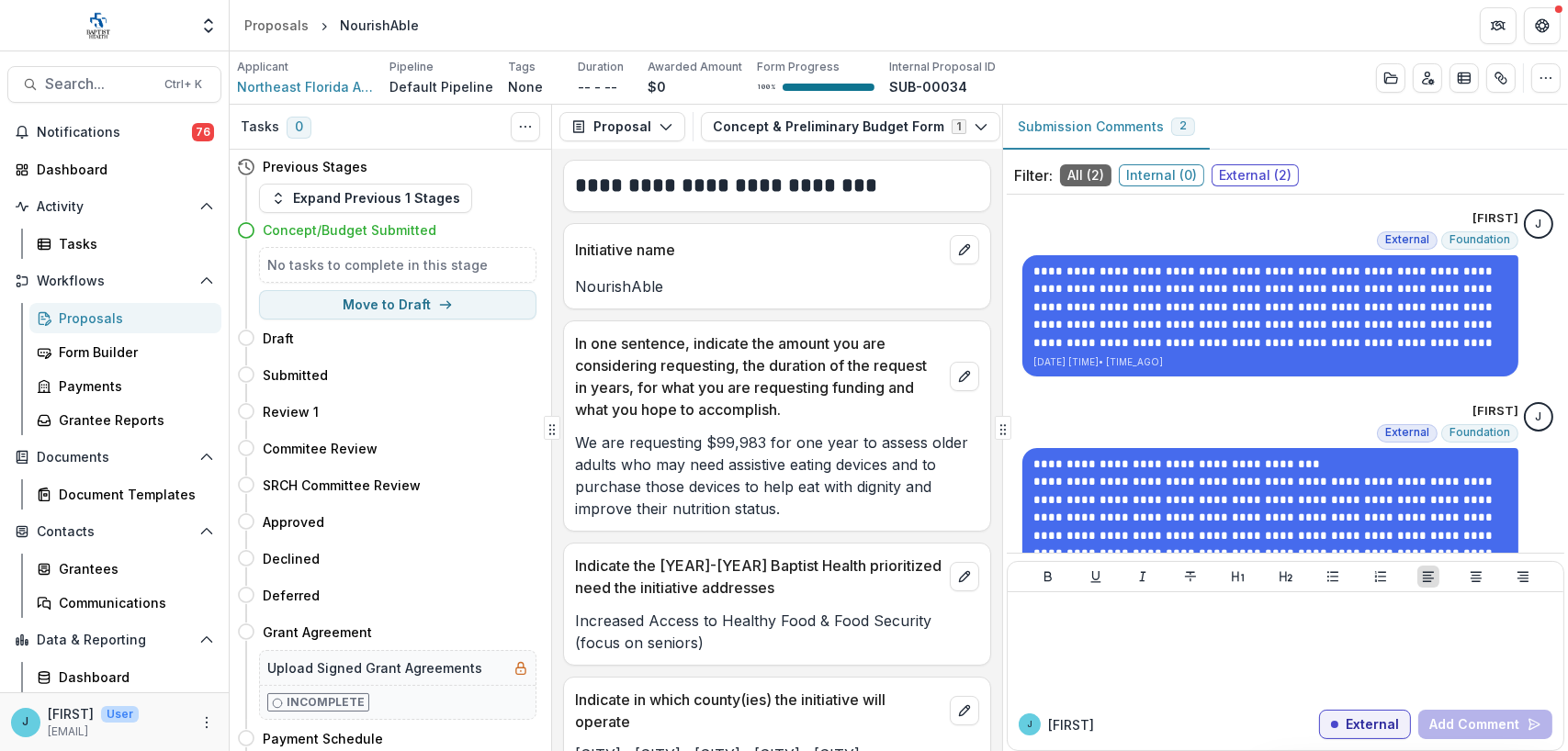 click on "Proposals" at bounding box center [132, 318] 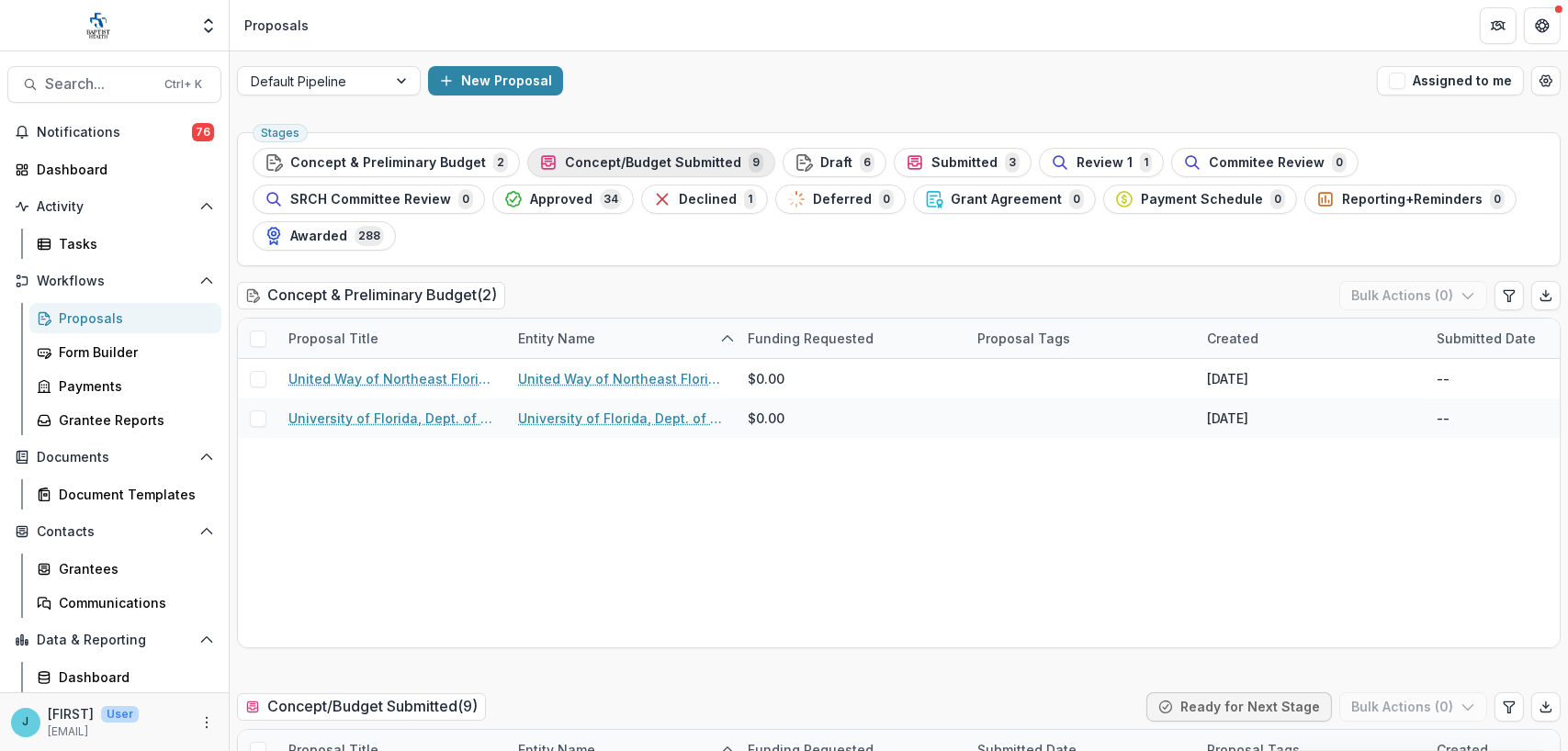 click on "Concept/Budget Submitted" at bounding box center [653, 163] 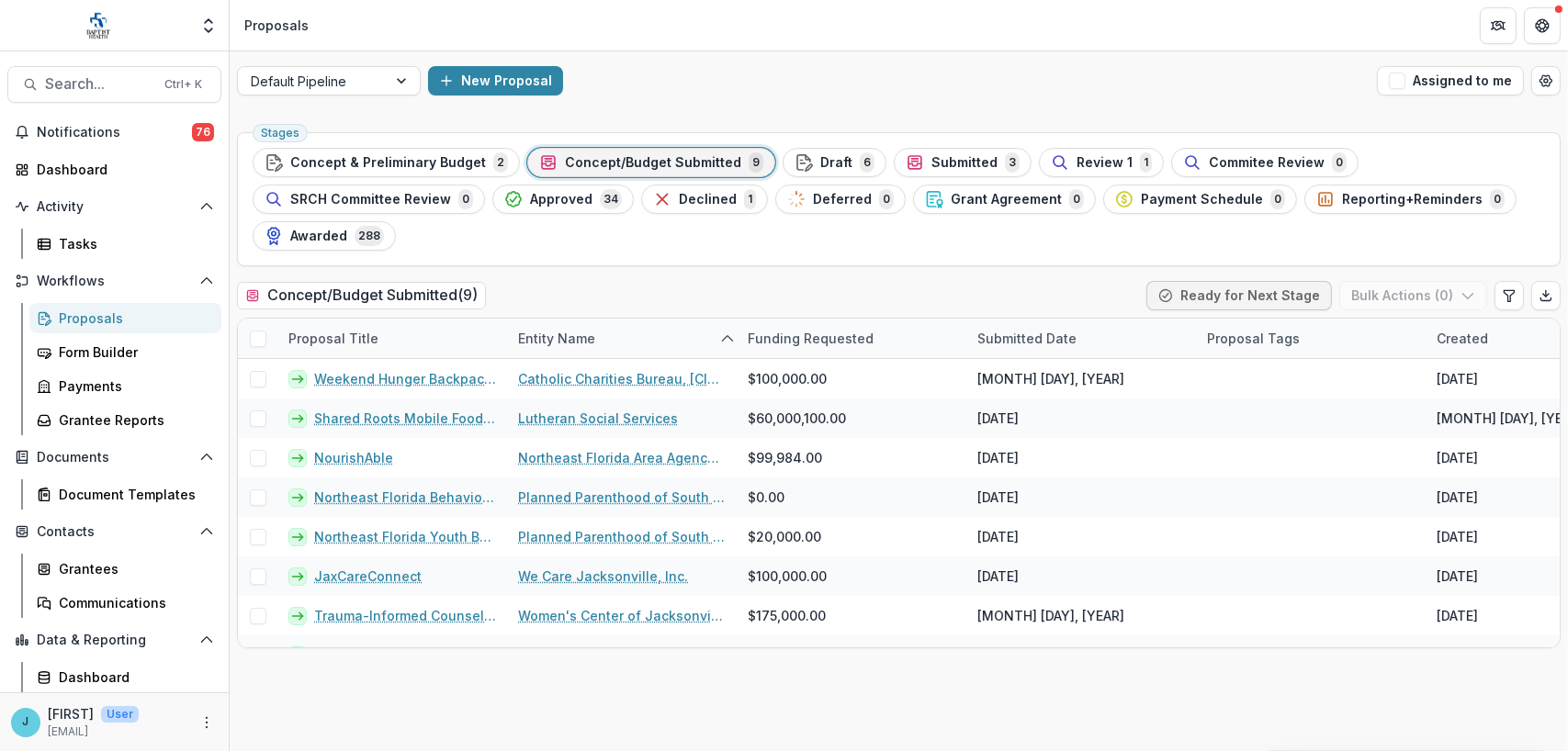 click on "Proposals" at bounding box center (132, 318) 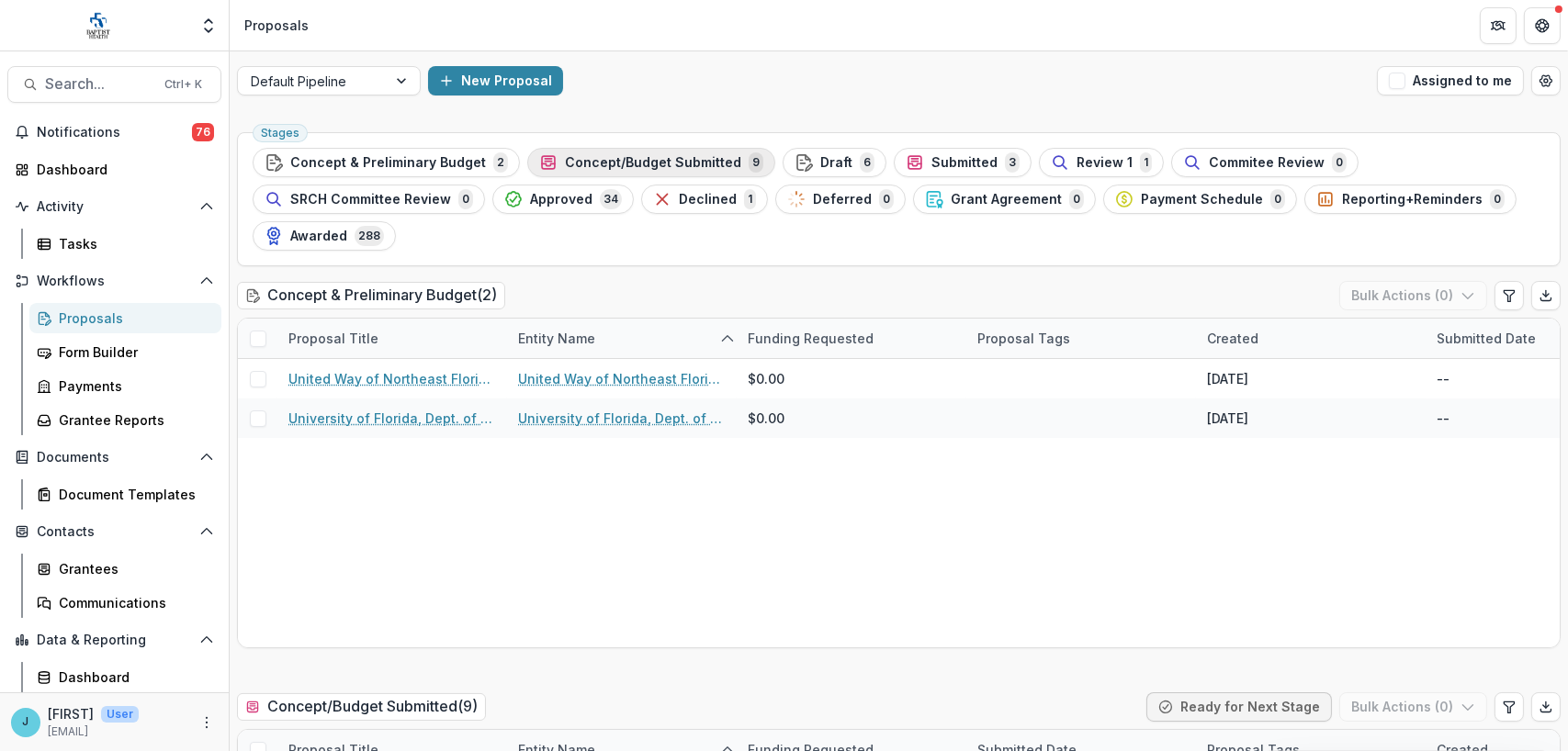 click on "Concept/Budget Submitted" at bounding box center (653, 163) 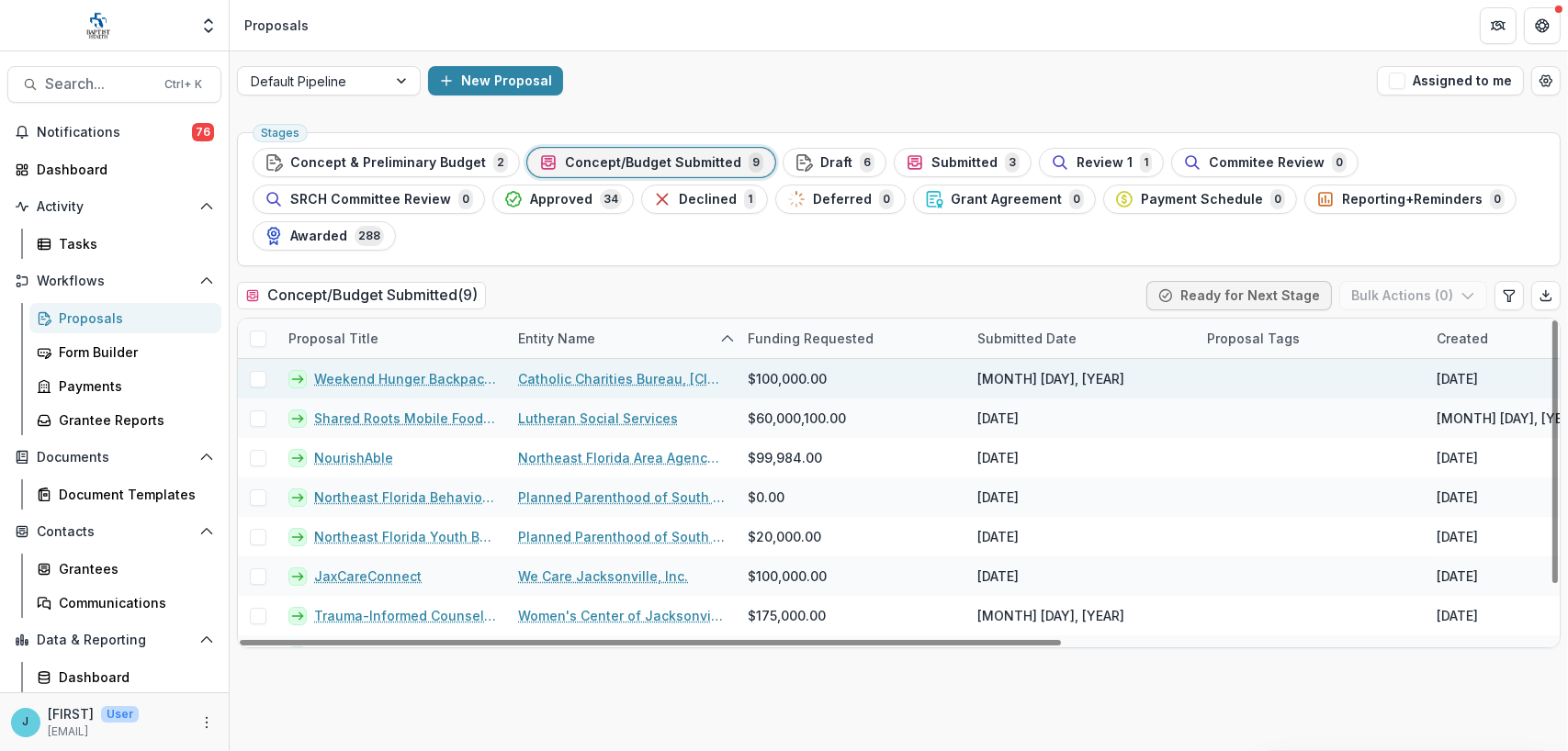 click on "Weekend Hunger Backpack Emergency Food Programs Expansion" at bounding box center [405, 378] 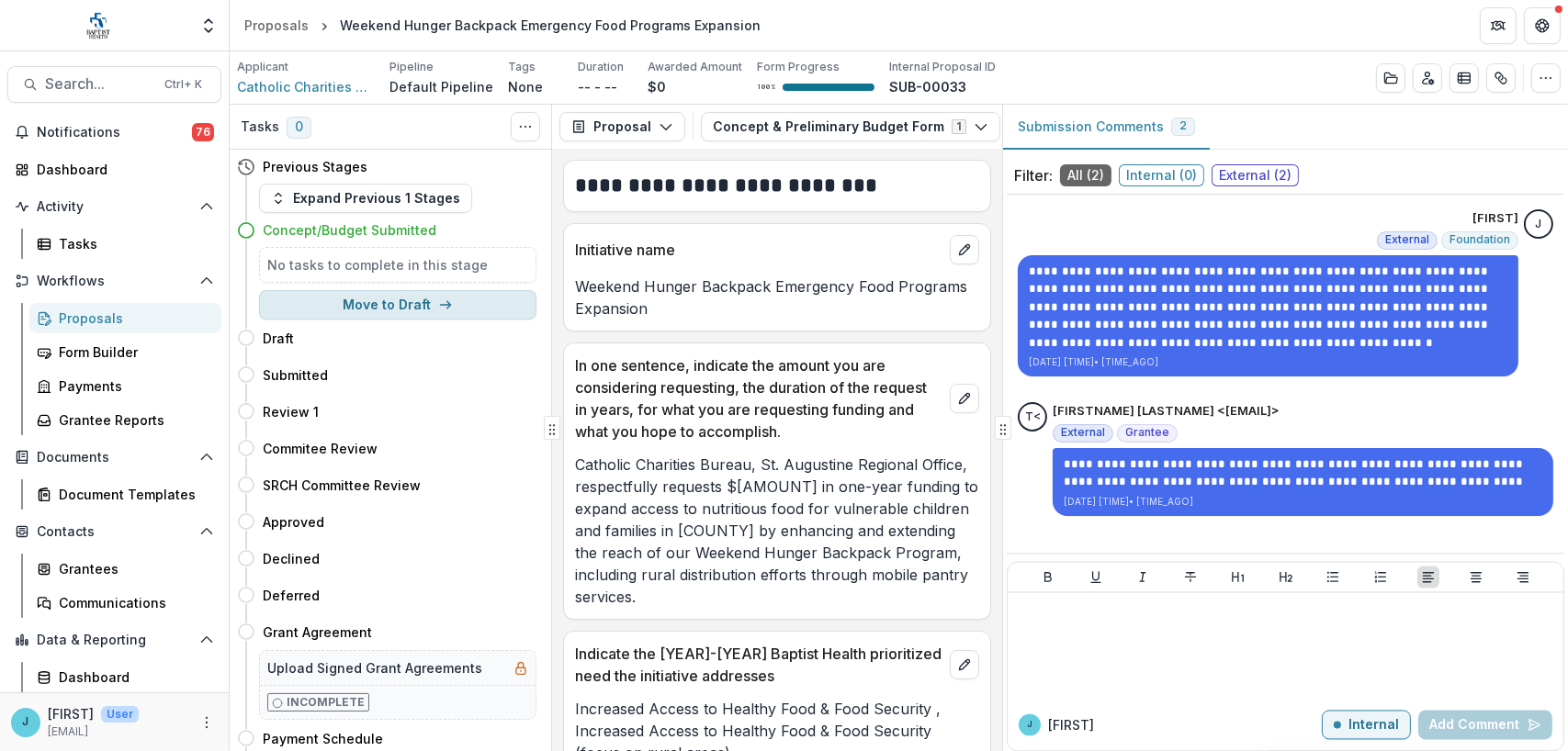 click on "Move to Draft" at bounding box center (398, 305) 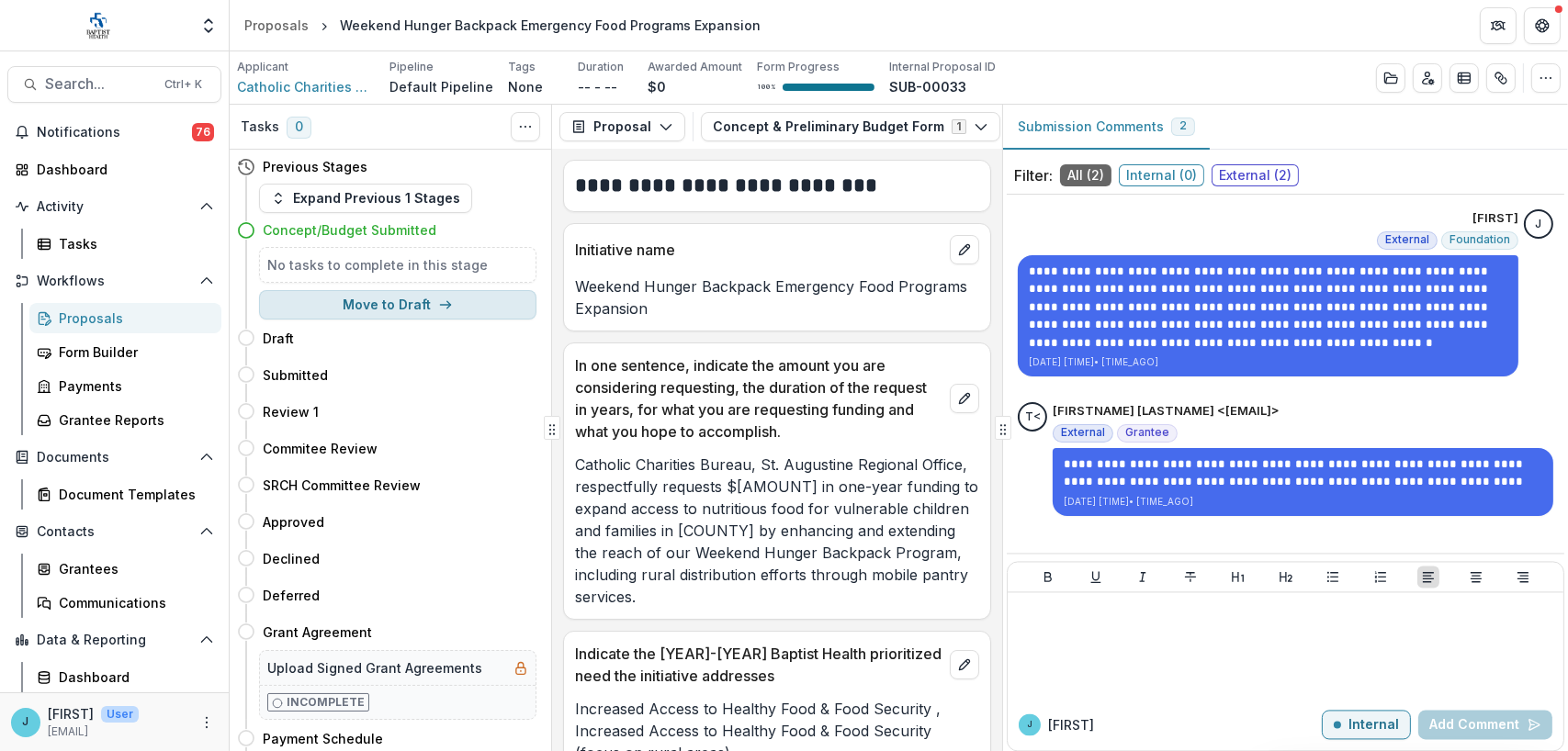 select on "*****" 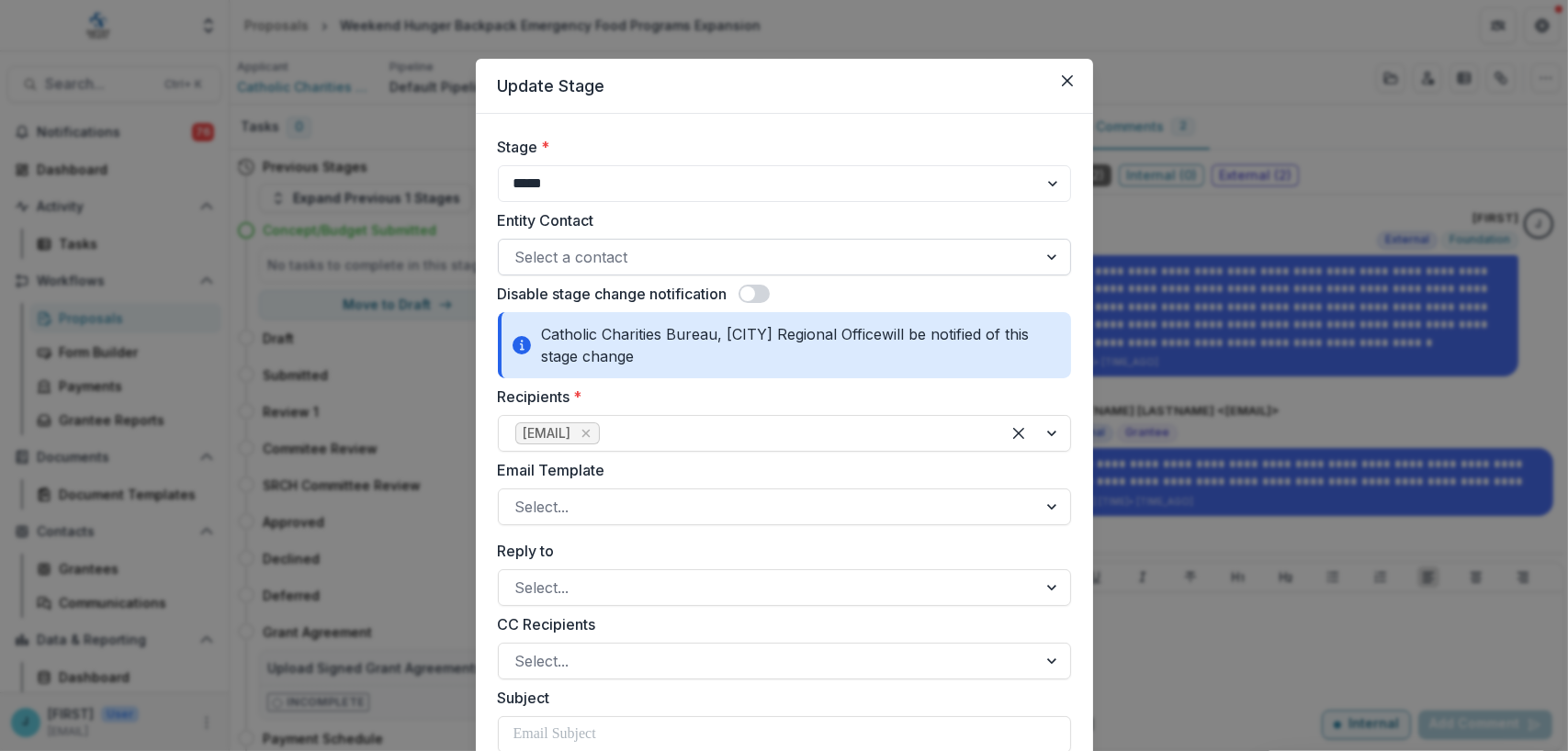 click at bounding box center (768, 257) 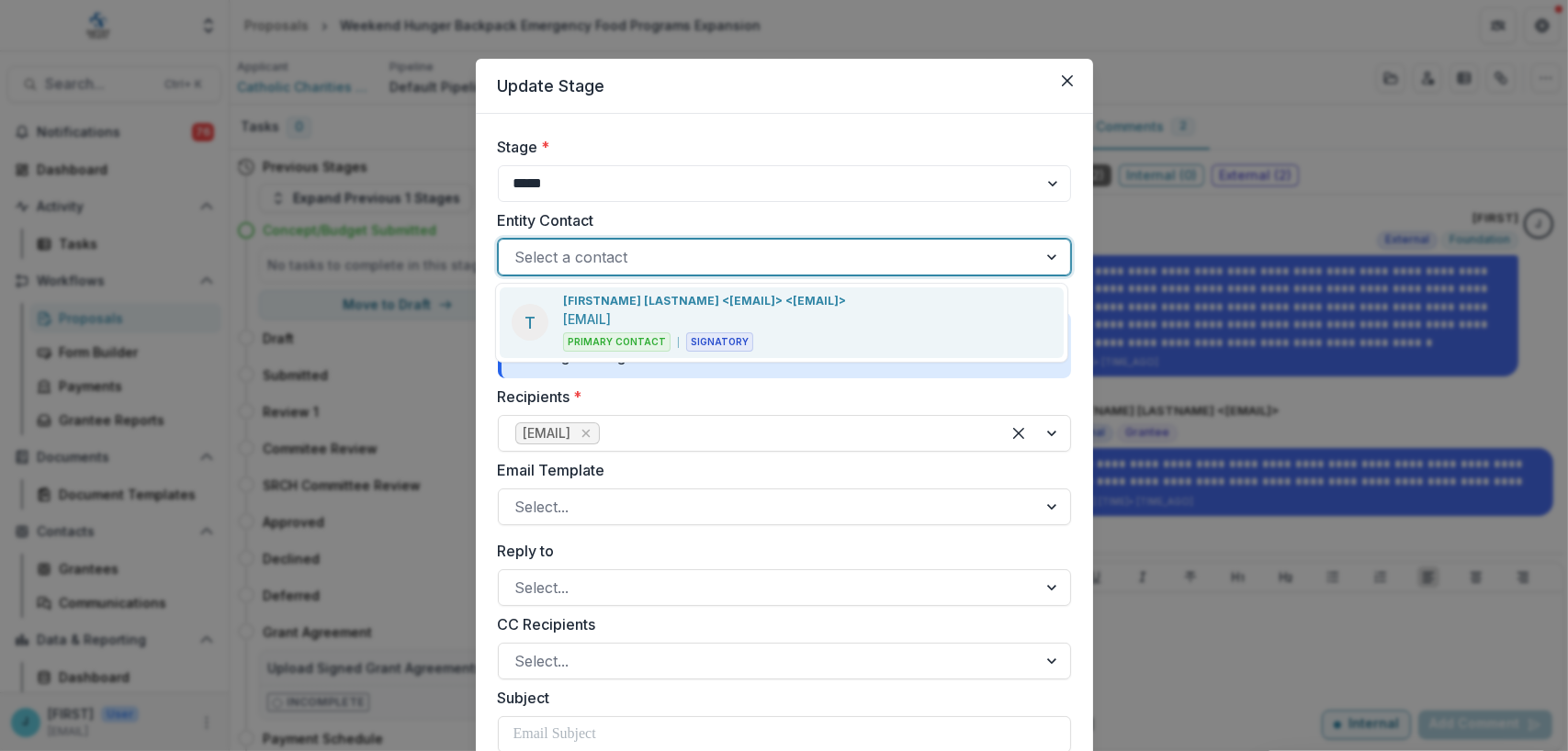 click on "[FIRSTNAME] [LASTNAME] <[EMAIL]> <[EMAIL]>" at bounding box center [705, 301] 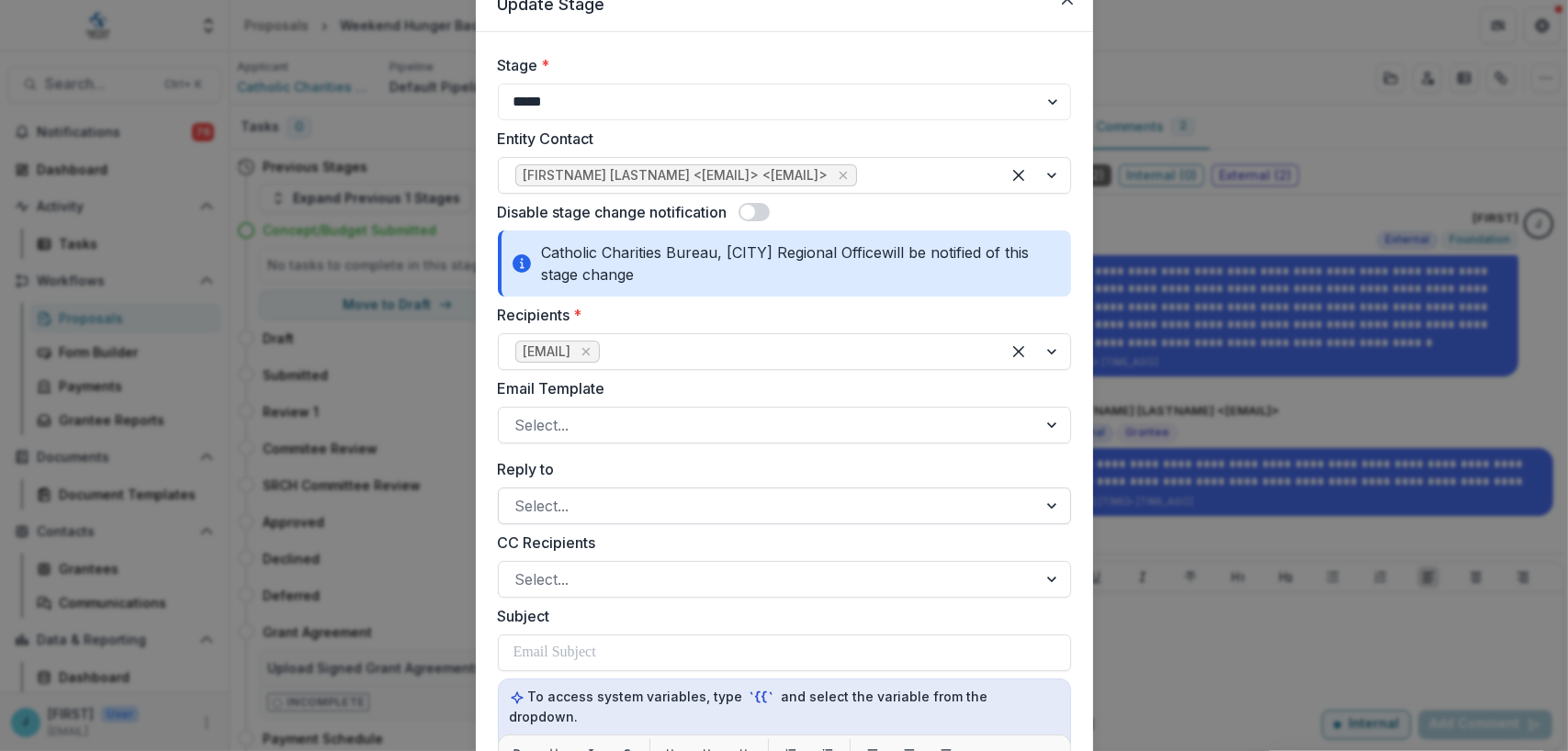 scroll, scrollTop: 92, scrollLeft: 0, axis: vertical 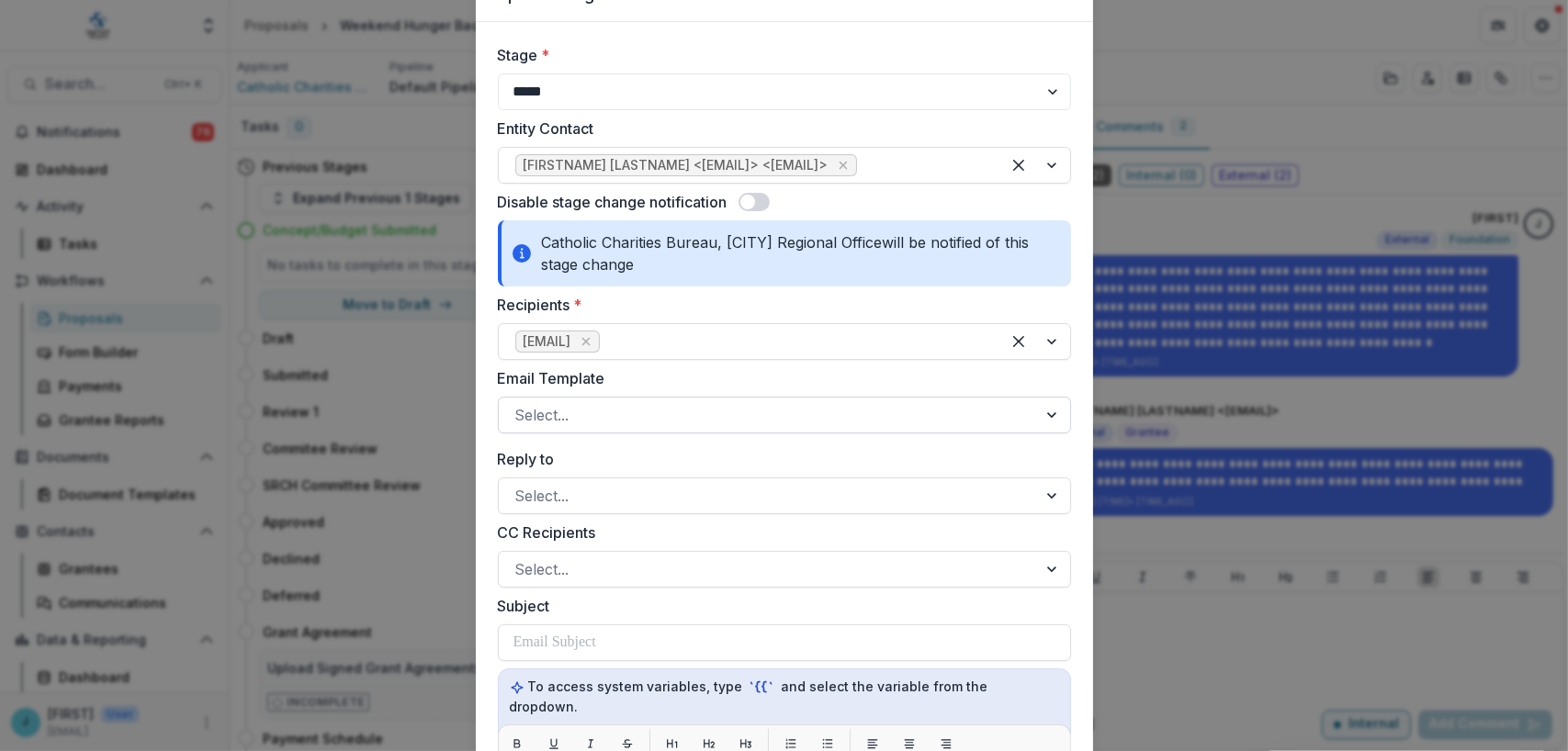 click at bounding box center (768, 415) 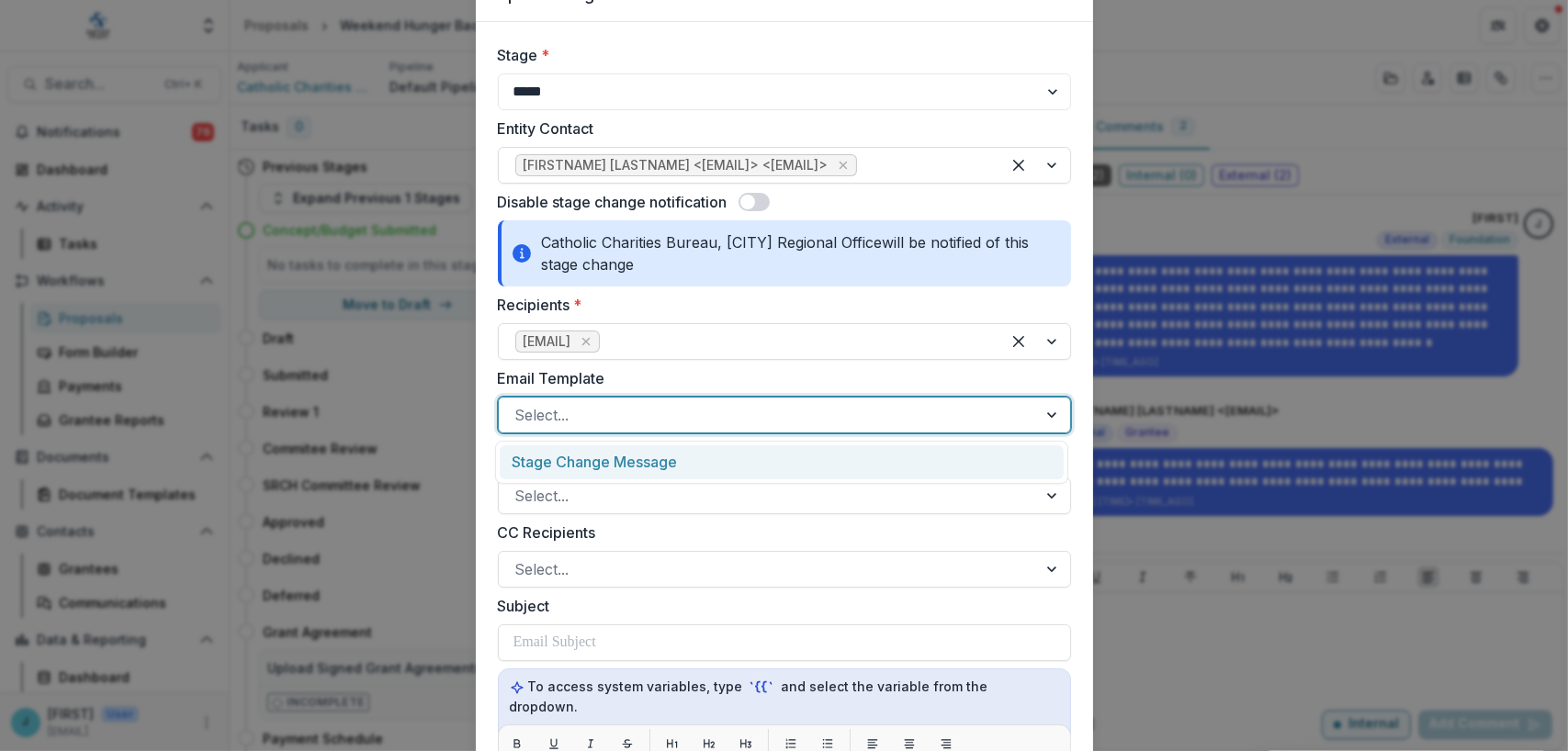 click on "Stage Change Message" at bounding box center (782, 462) 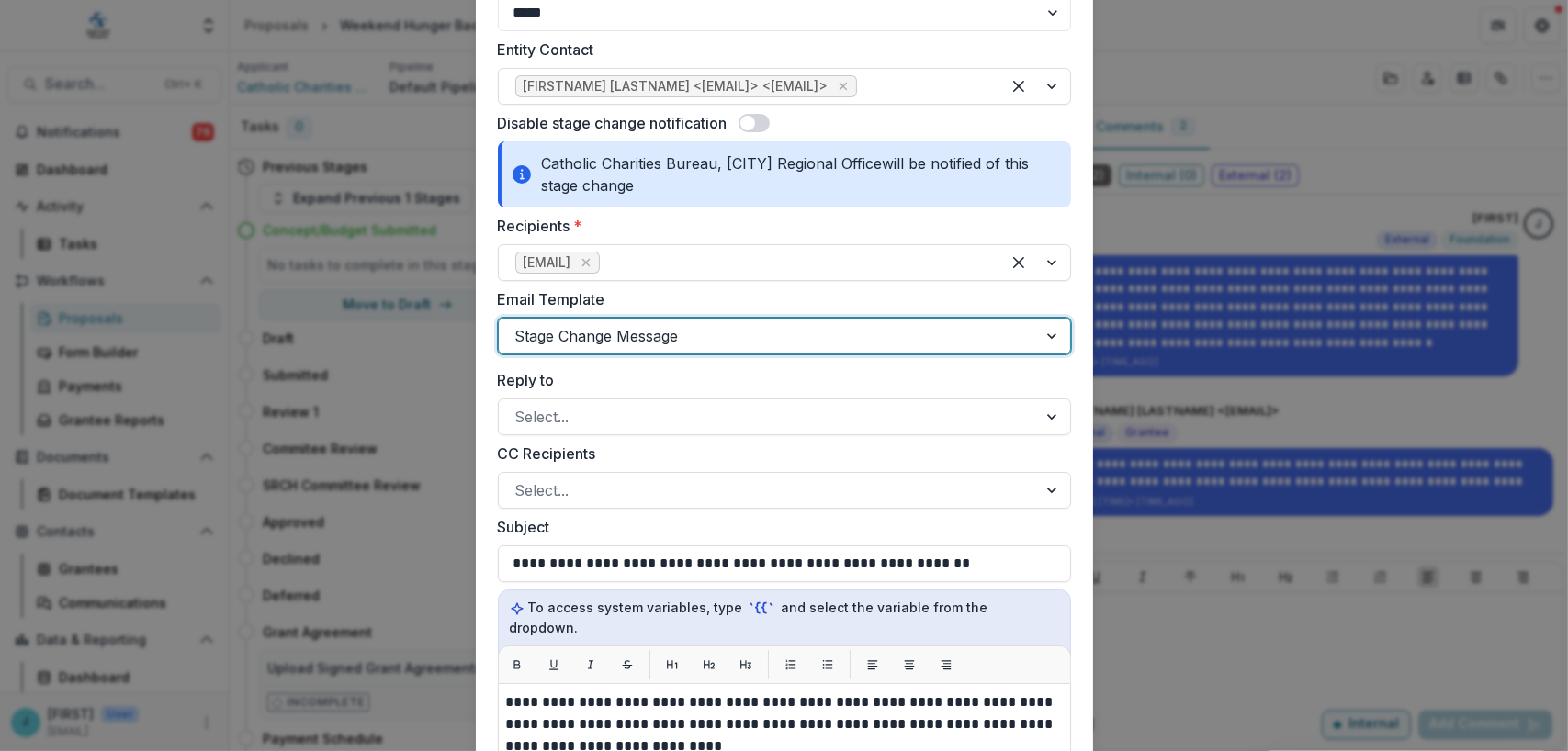 scroll, scrollTop: 275, scrollLeft: 0, axis: vertical 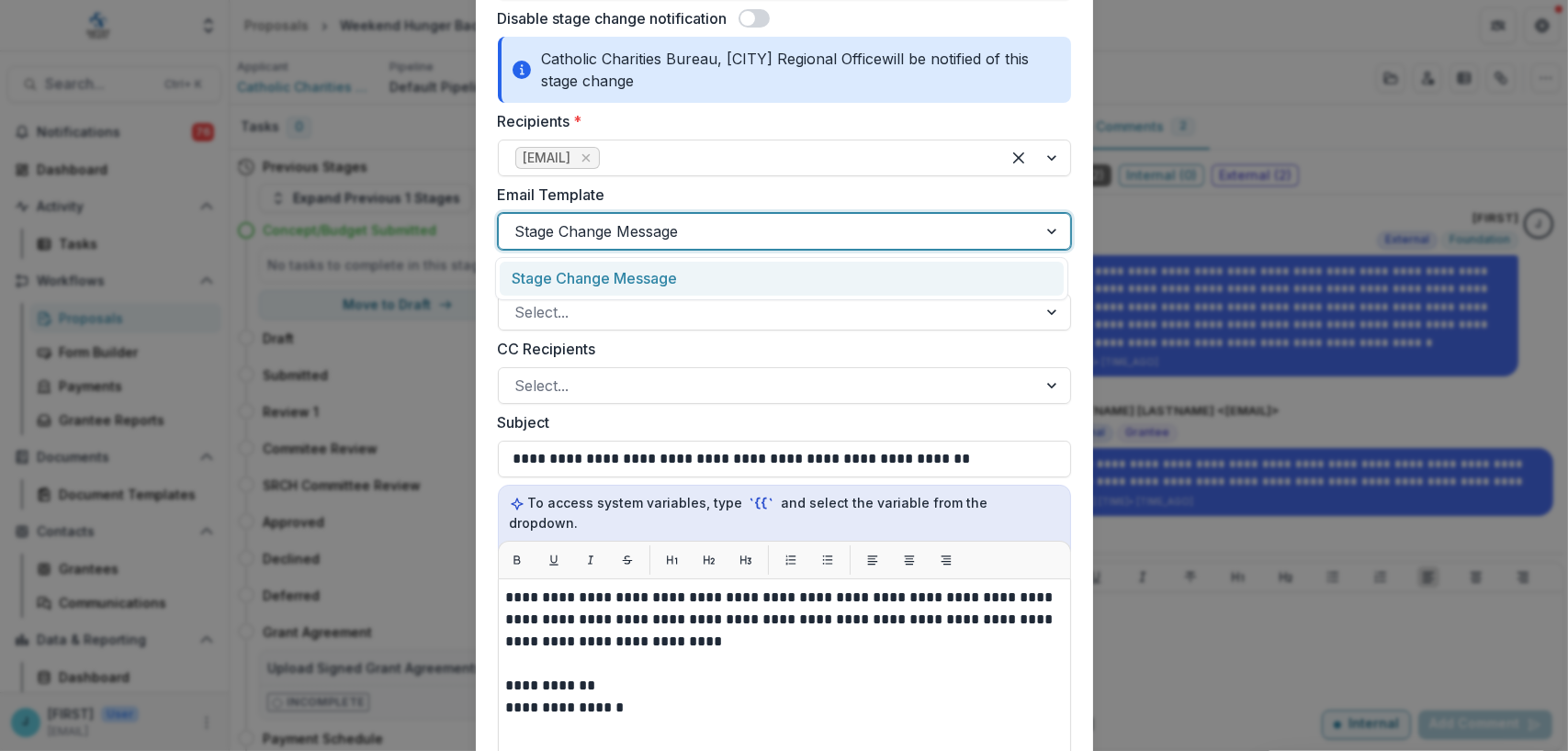 click at bounding box center [1054, 231] 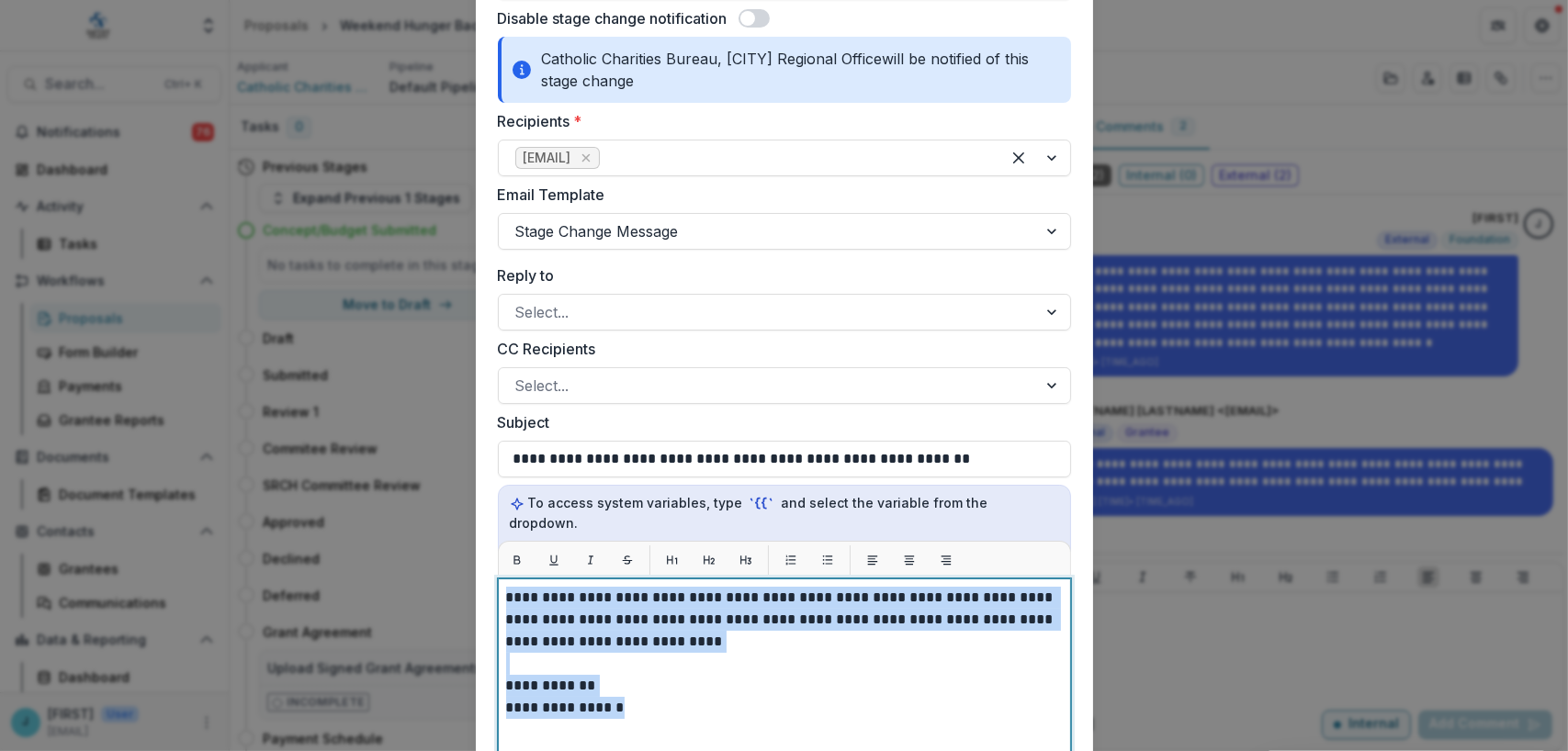 drag, startPoint x: 673, startPoint y: 689, endPoint x: 506, endPoint y: 588, distance: 195.1666 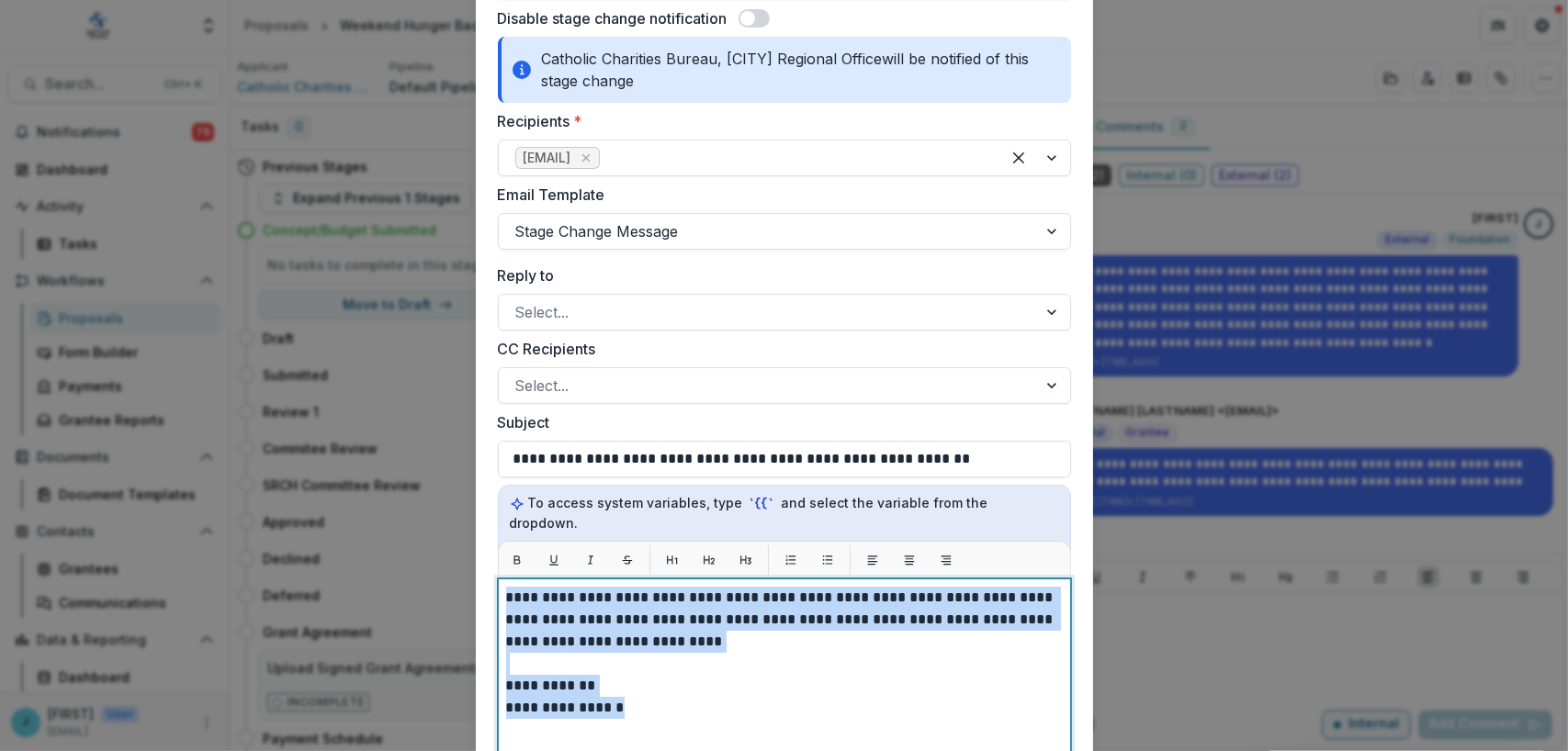 click on "**********" at bounding box center (784, 808) 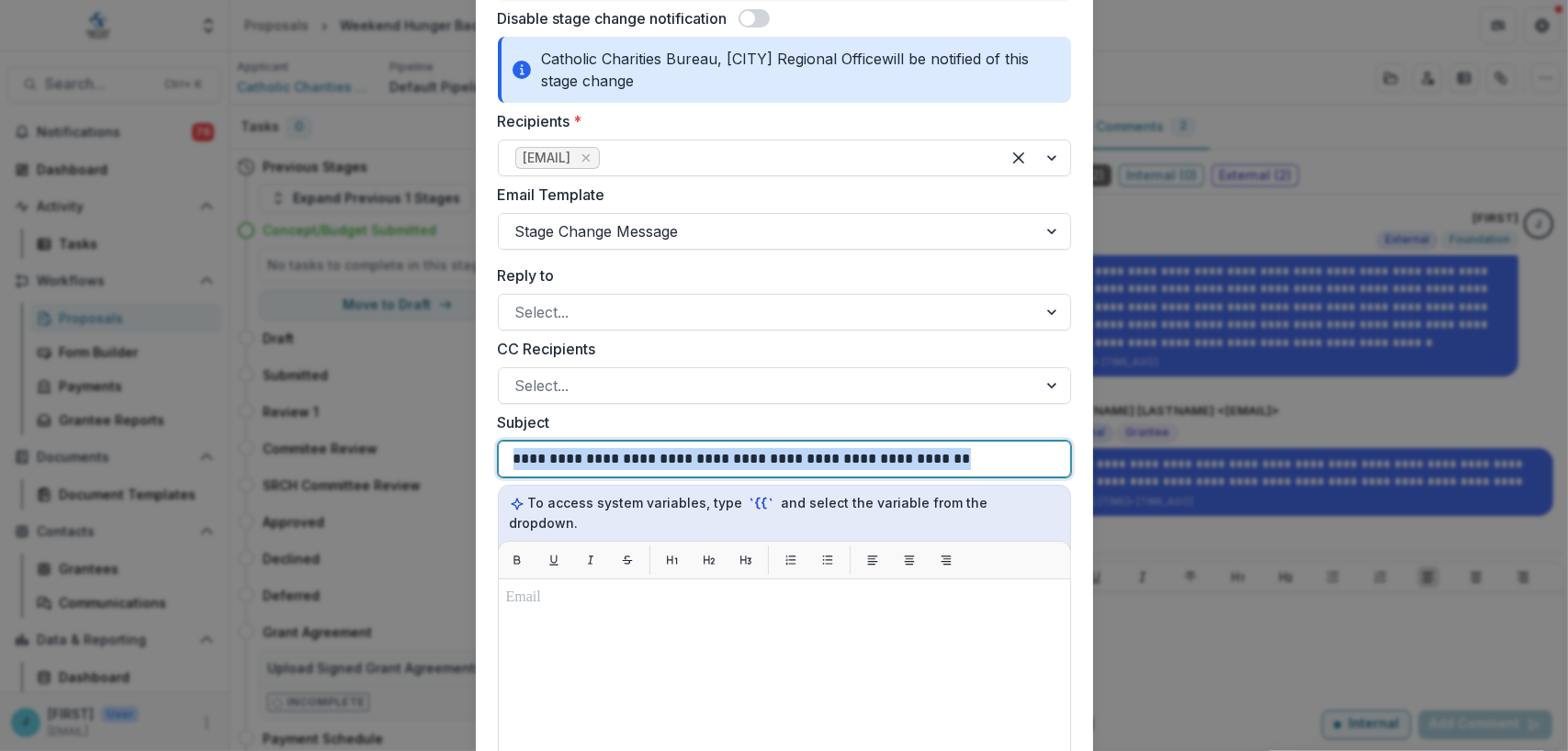 drag, startPoint x: 932, startPoint y: 461, endPoint x: 434, endPoint y: 476, distance: 498.22585 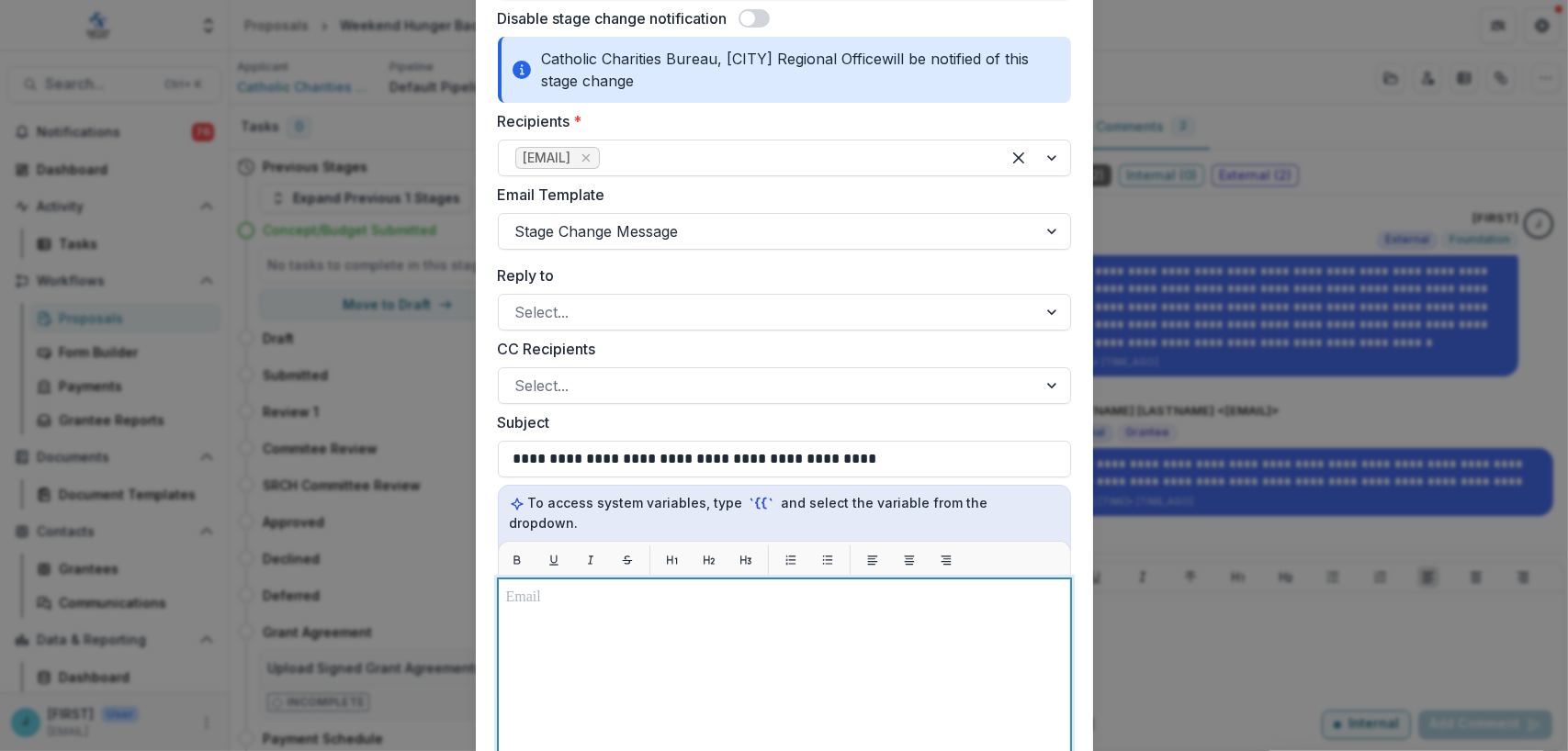 click at bounding box center [784, 808] 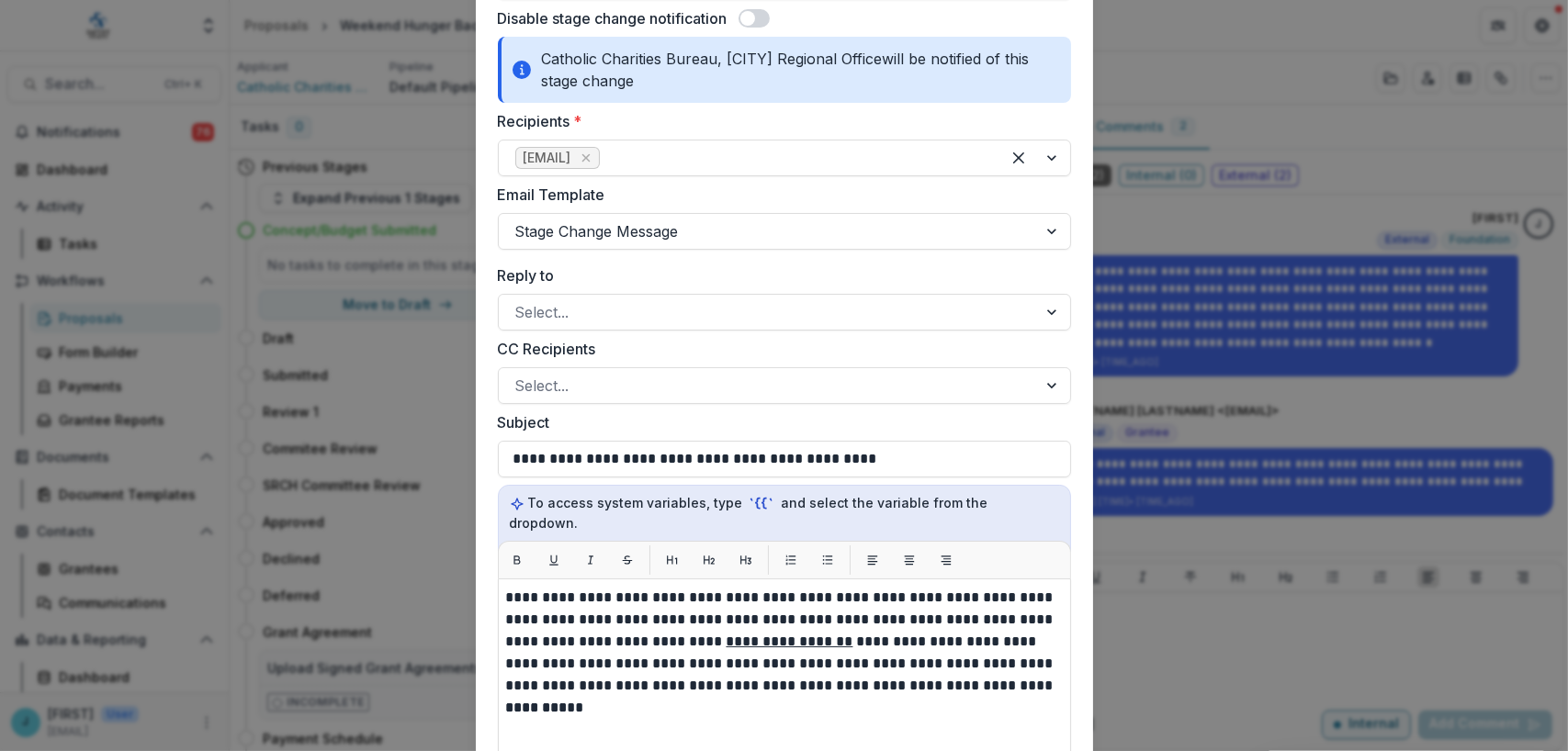 click on "**********" at bounding box center (784, 808) 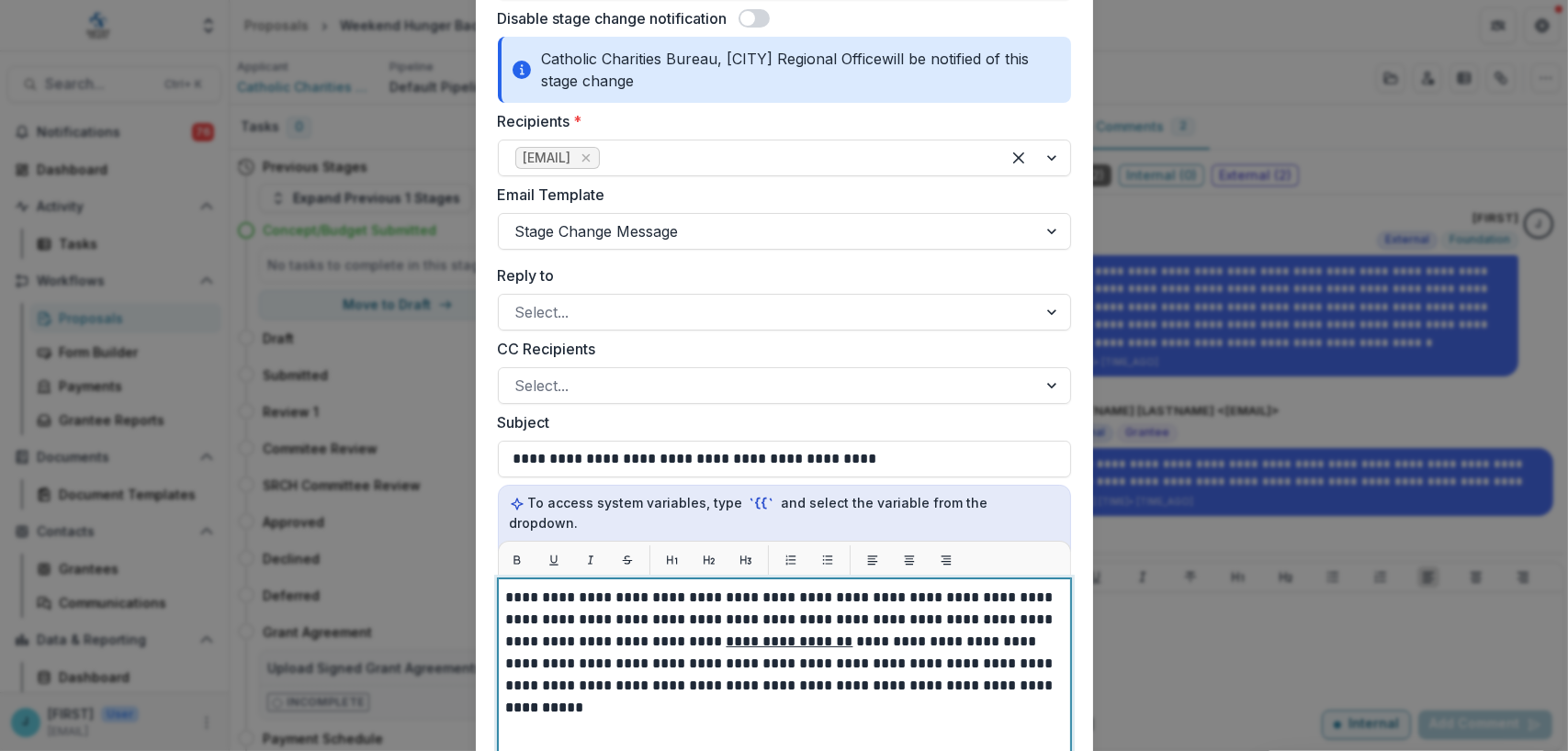 click on "********" at bounding box center (784, 708) 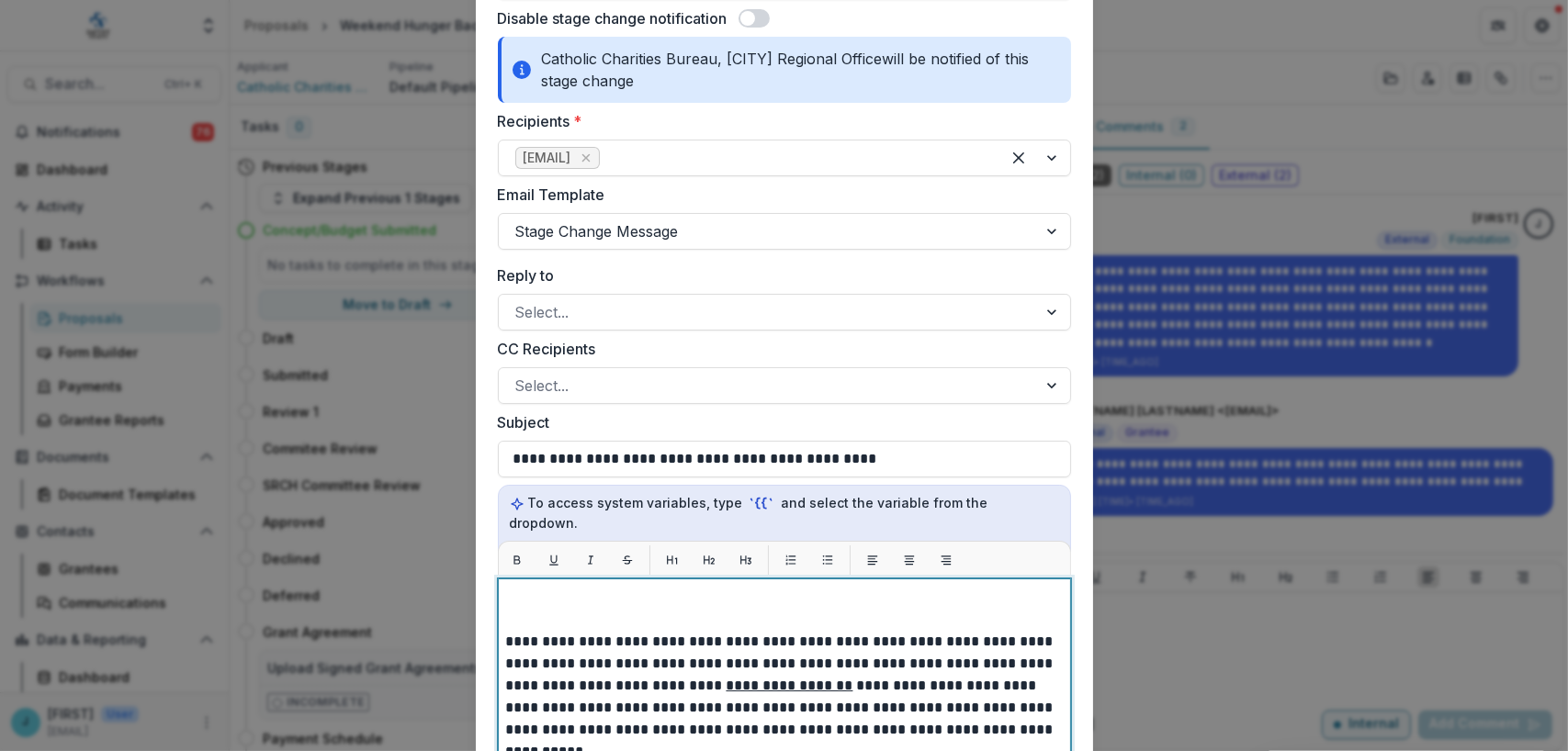 click at bounding box center (784, 598) 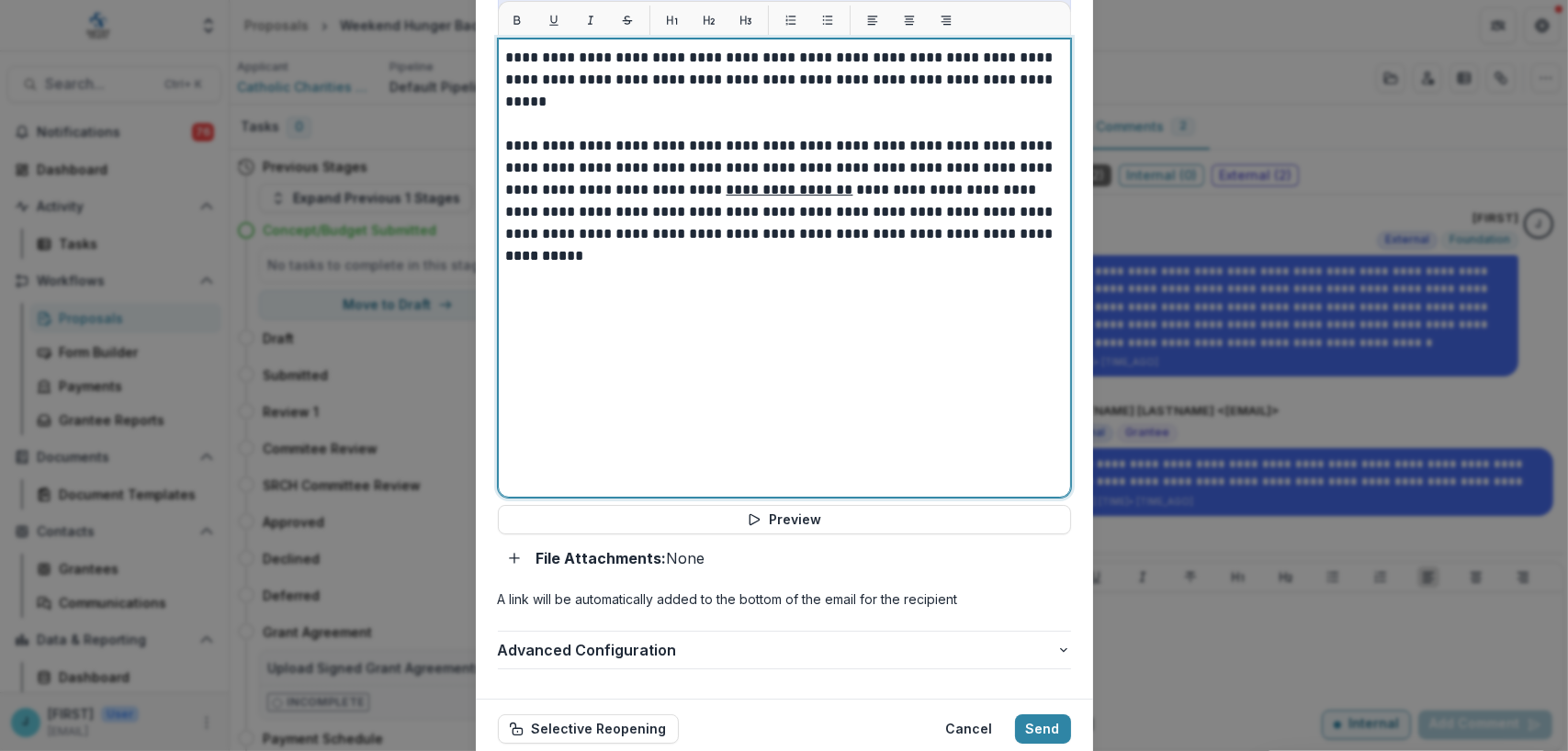 scroll, scrollTop: 826, scrollLeft: 0, axis: vertical 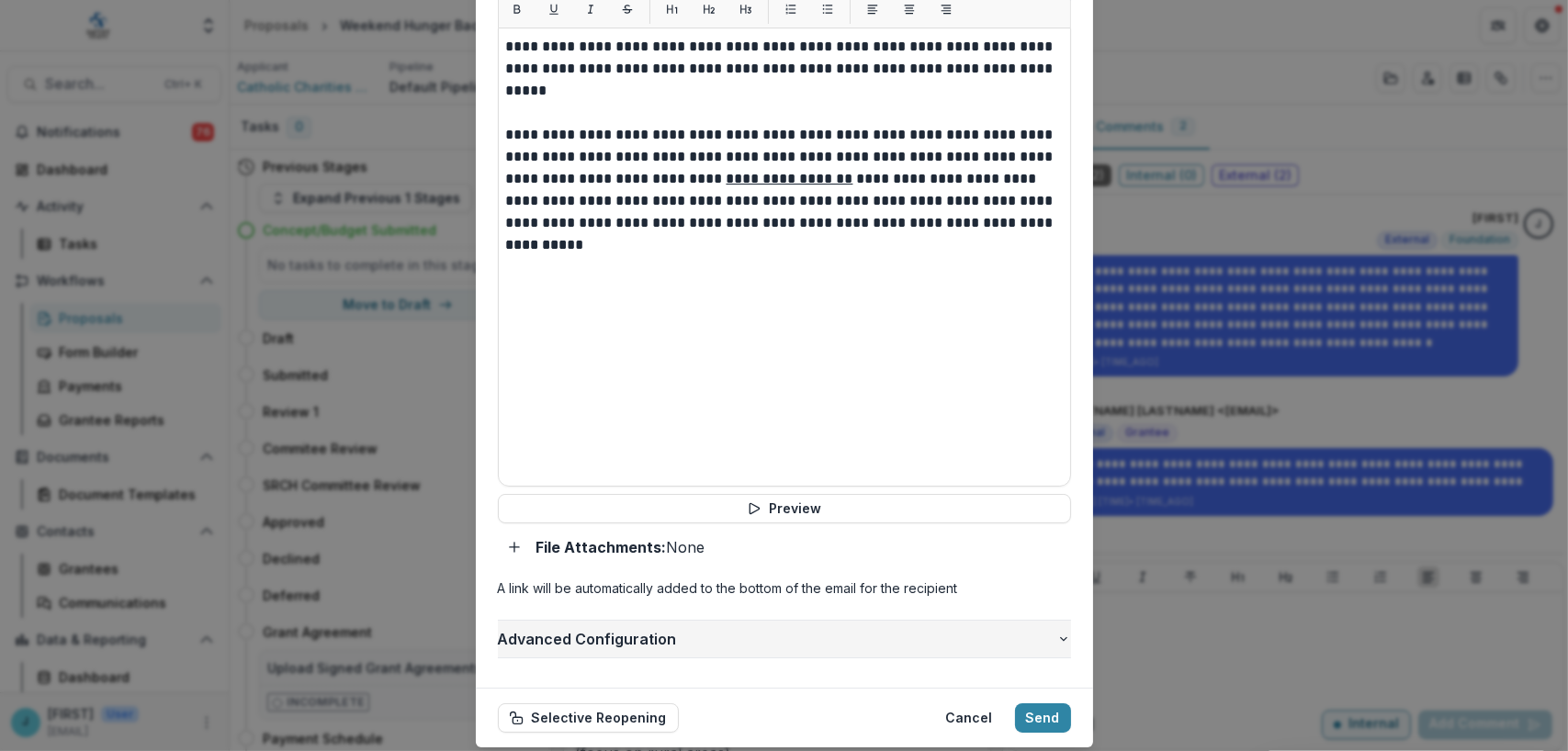 click on "Advanced Configuration" at bounding box center (777, 639) 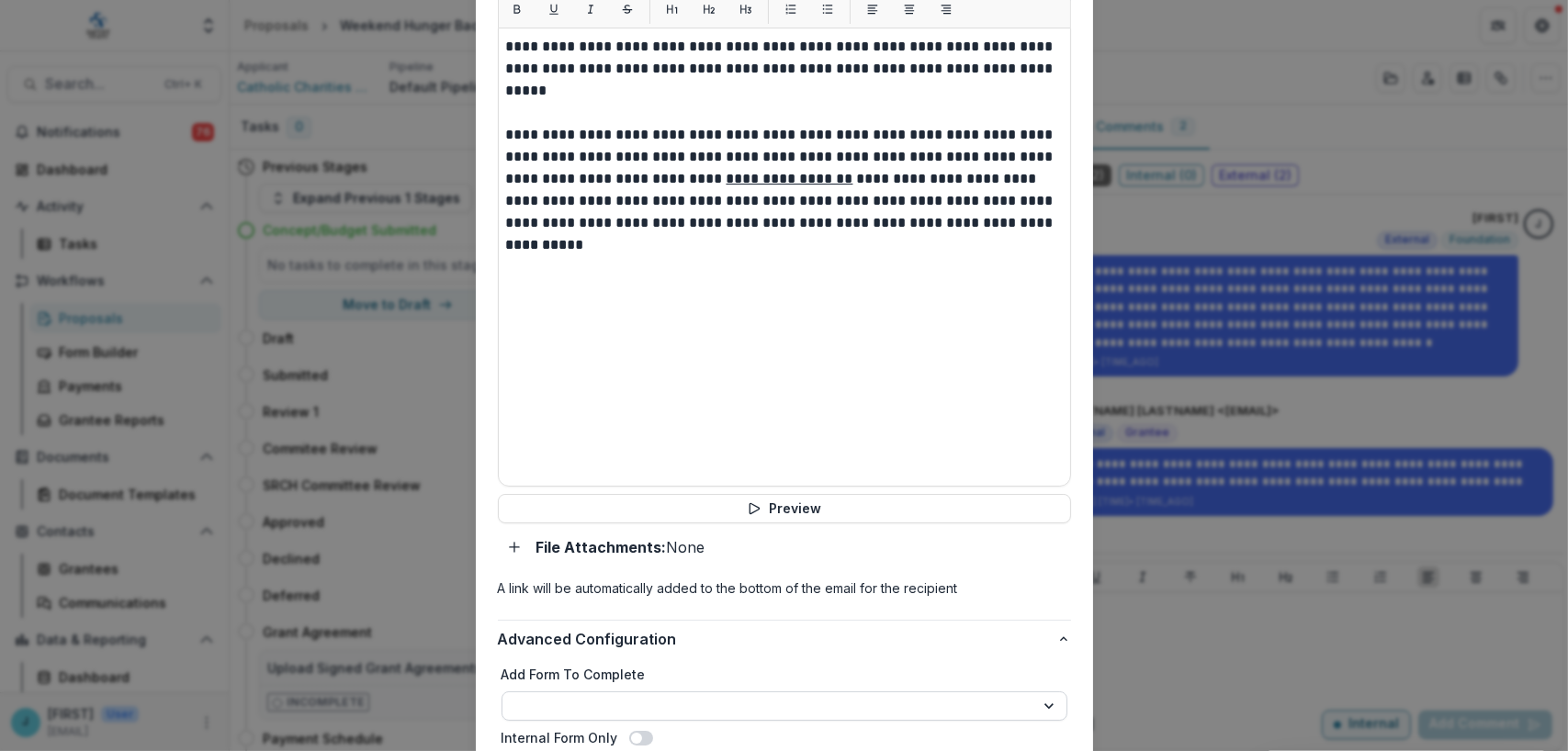 click on "**********" at bounding box center (784, 706) 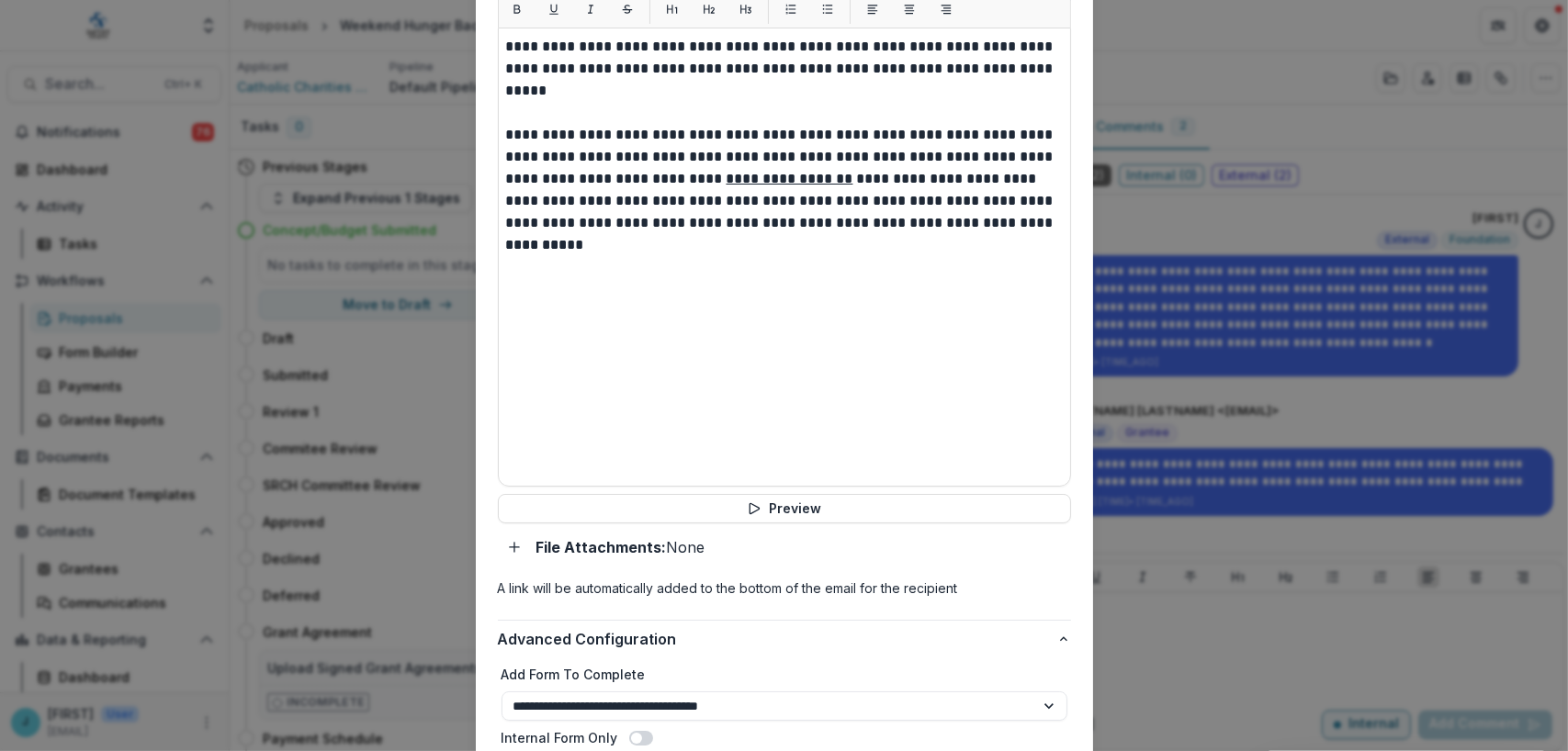 select on "**********" 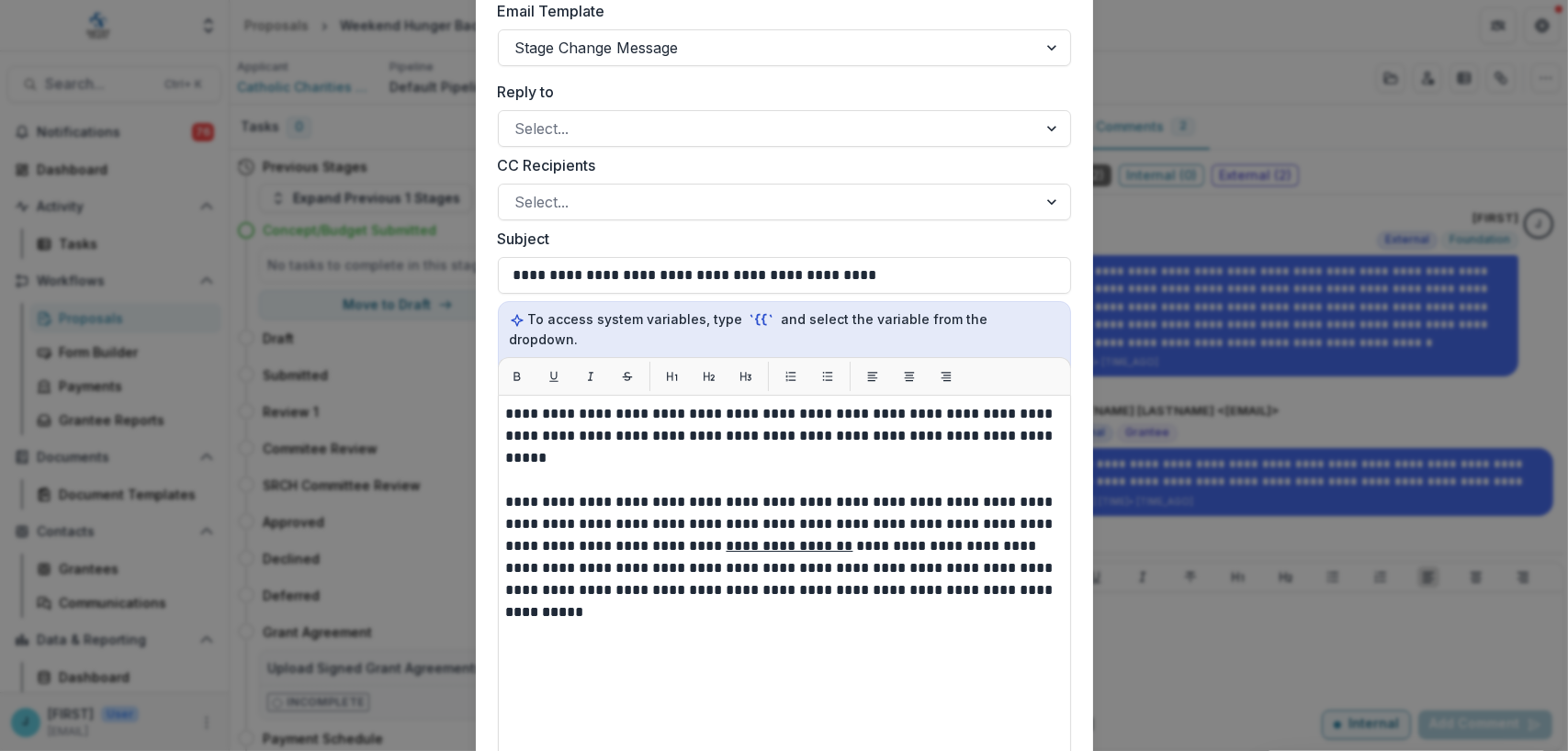 scroll, scrollTop: 92, scrollLeft: 0, axis: vertical 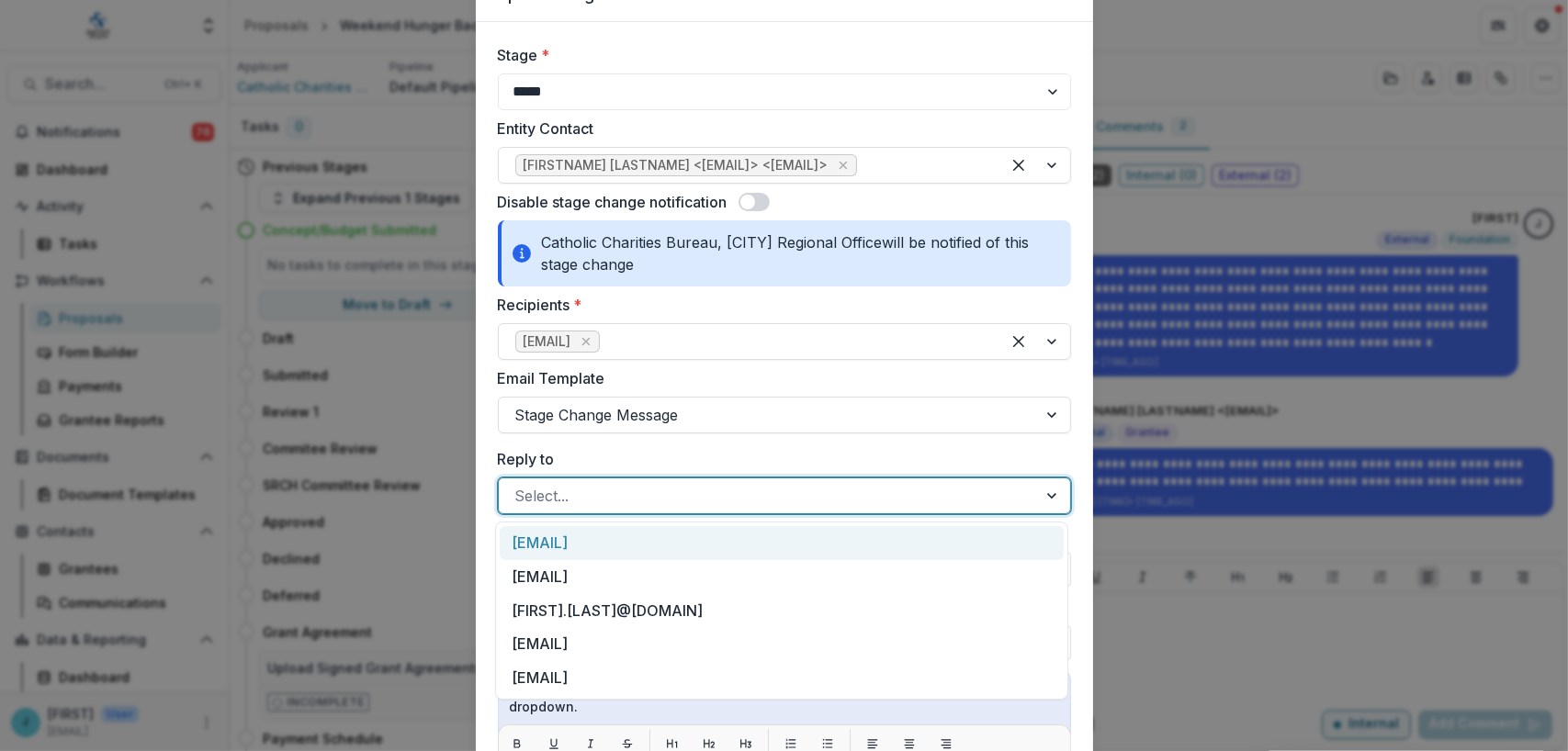 click at bounding box center [768, 496] 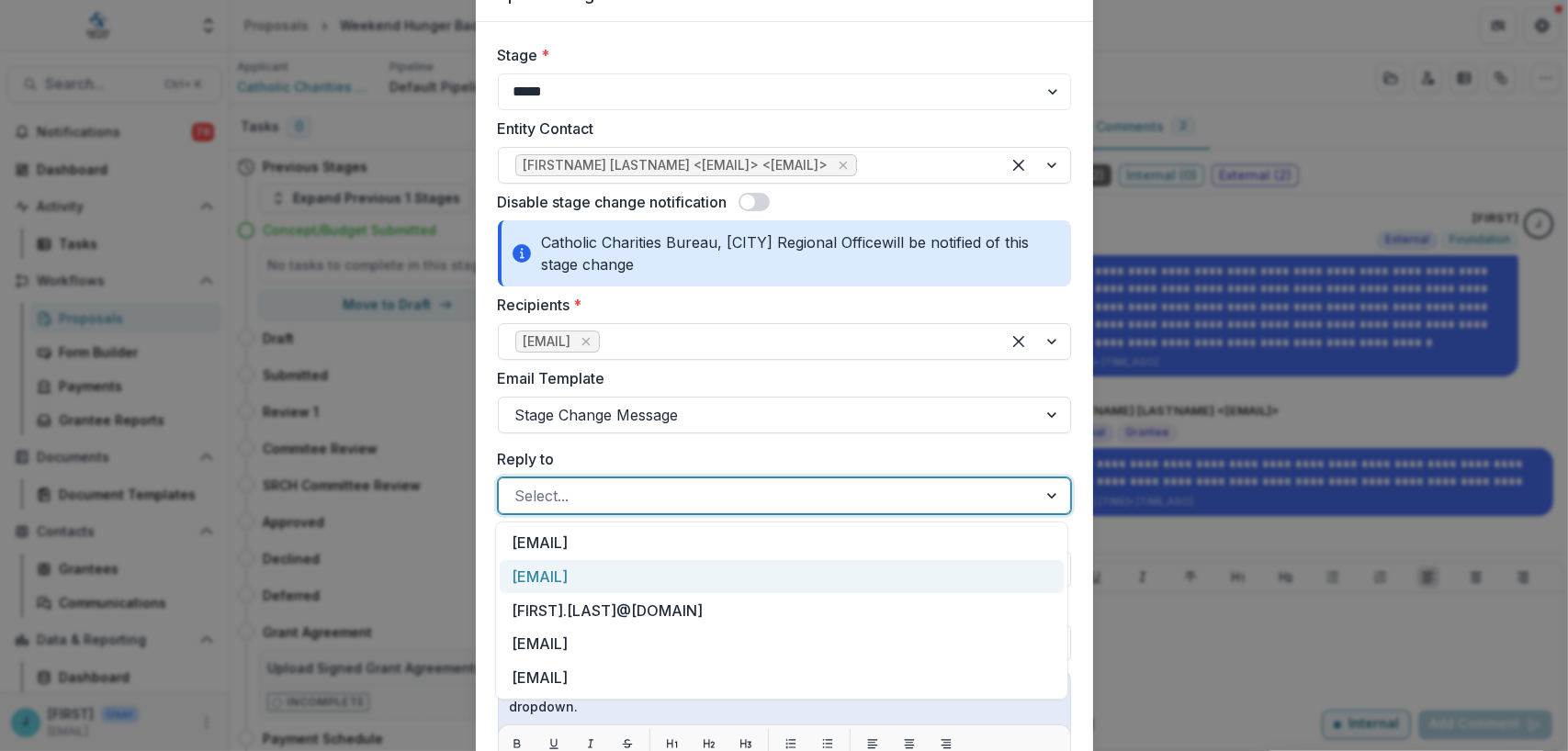 click on "[EMAIL]" at bounding box center [782, 577] 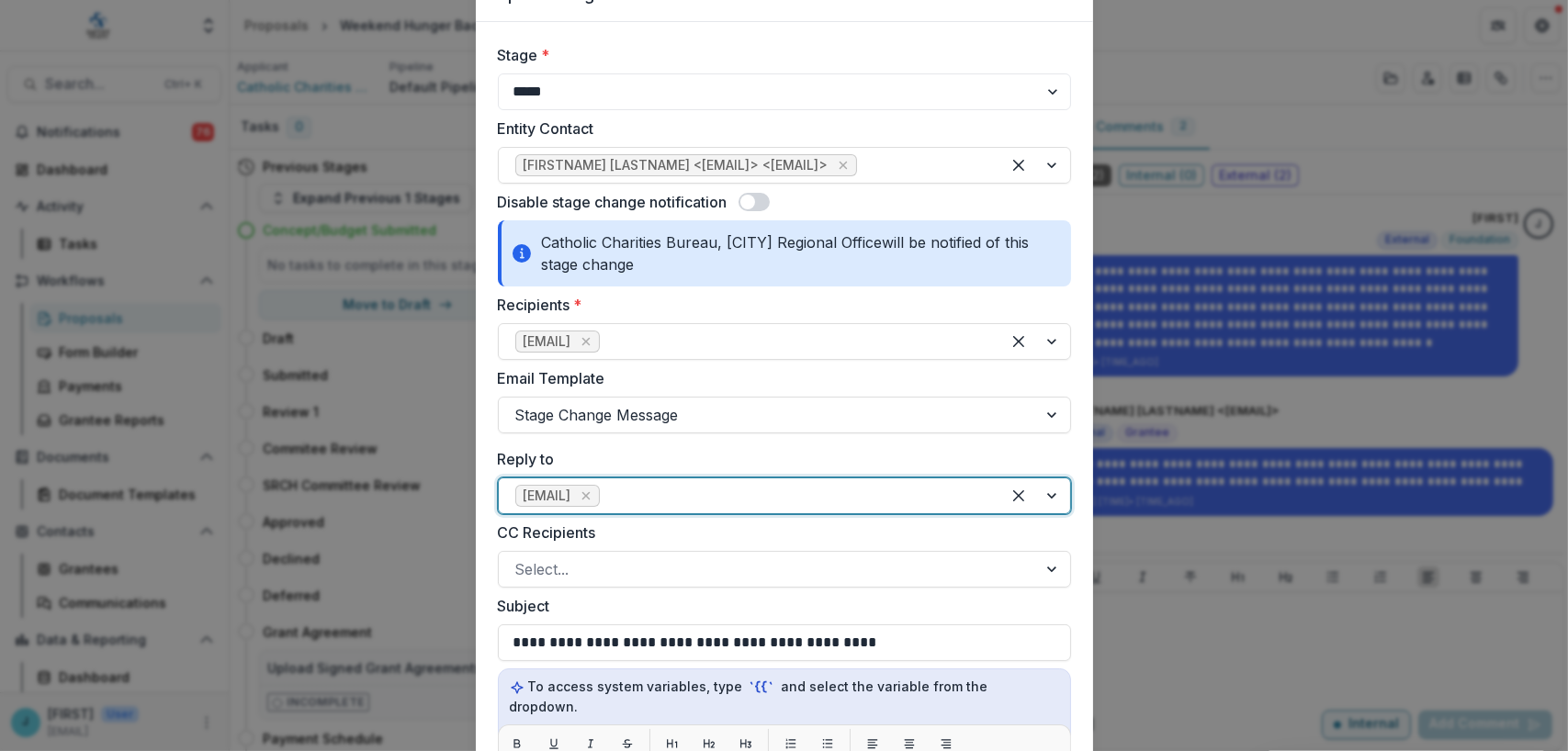 scroll, scrollTop: 367, scrollLeft: 0, axis: vertical 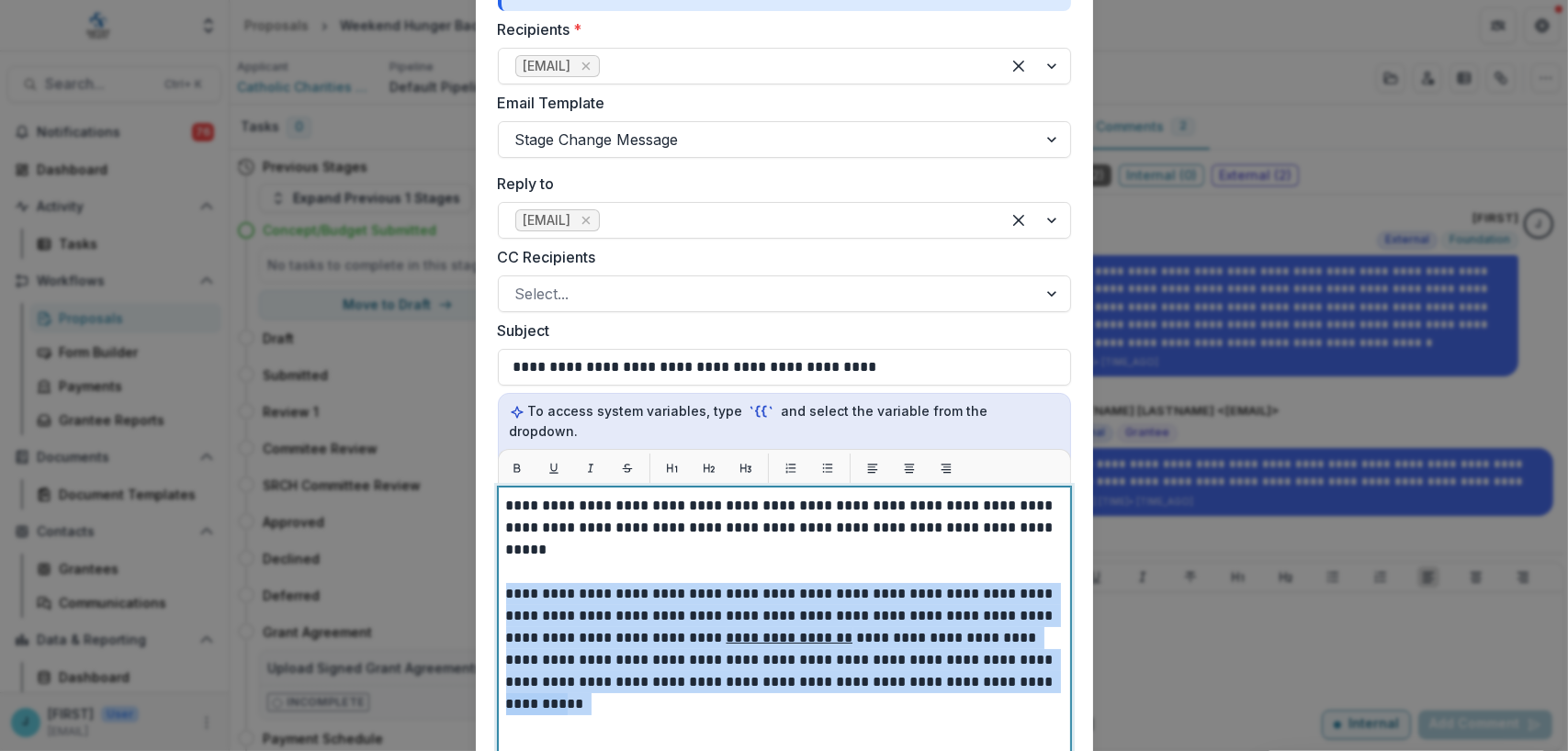 drag, startPoint x: 591, startPoint y: 689, endPoint x: 494, endPoint y: 572, distance: 151.98026 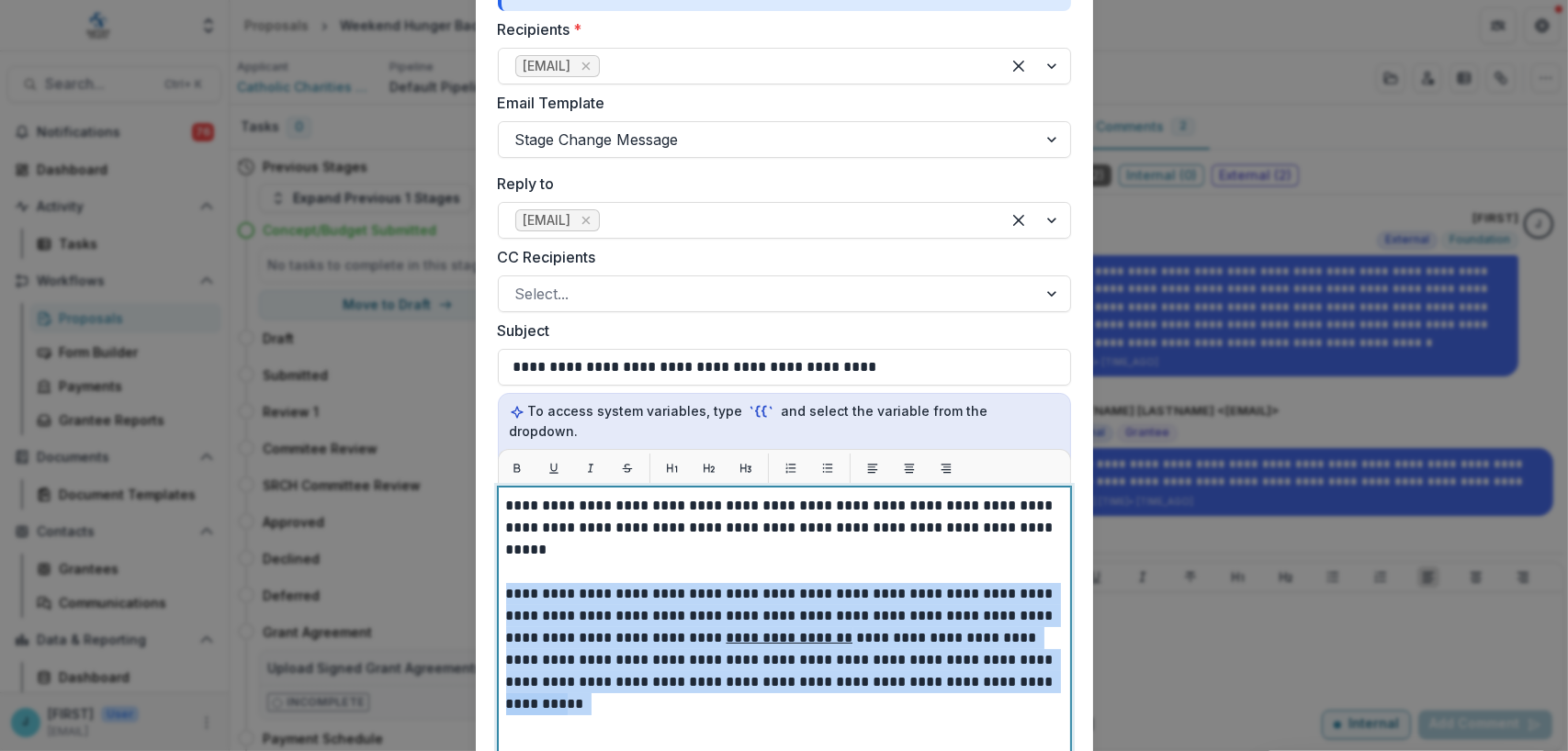 click on "**********" at bounding box center (784, 716) 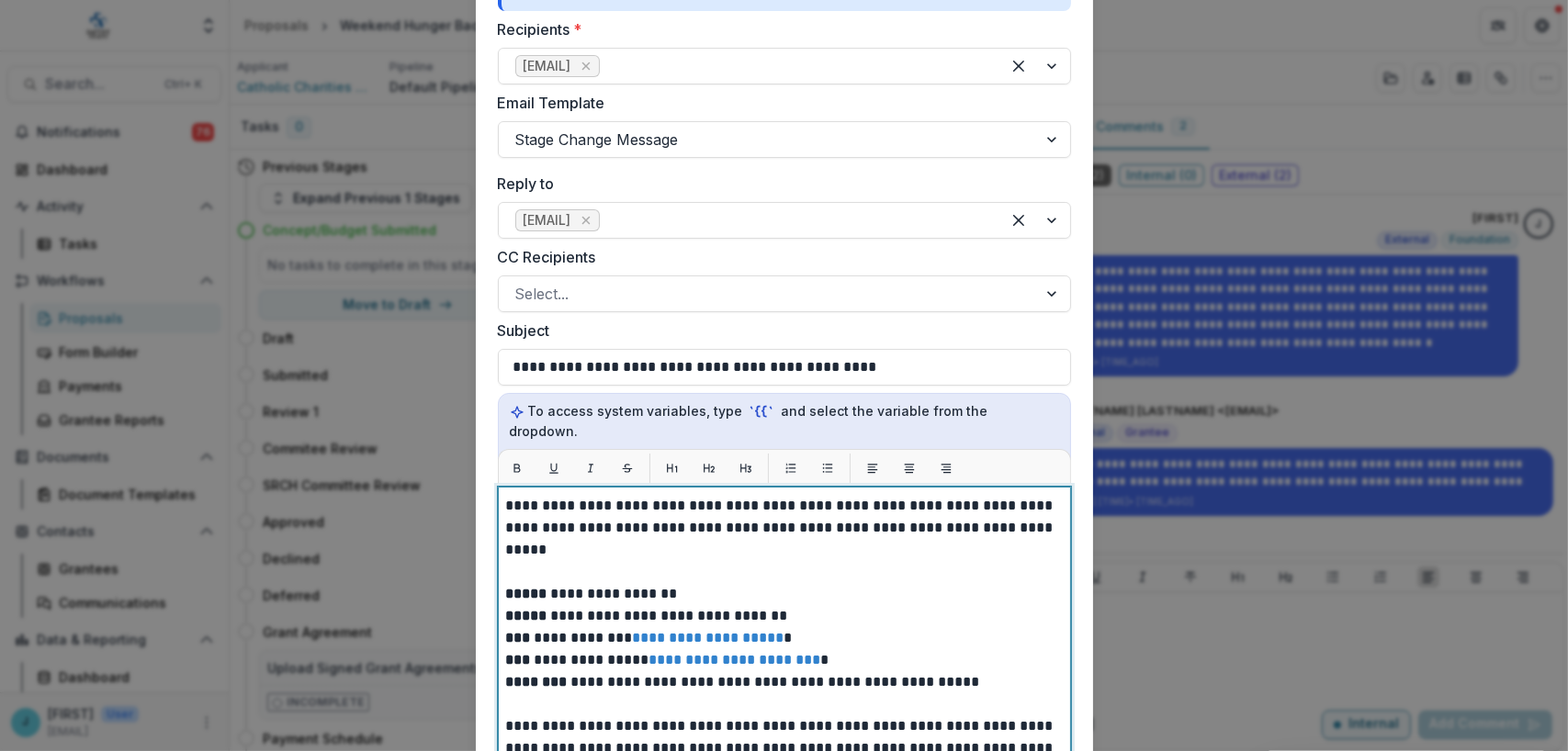 scroll, scrollTop: 15, scrollLeft: 0, axis: vertical 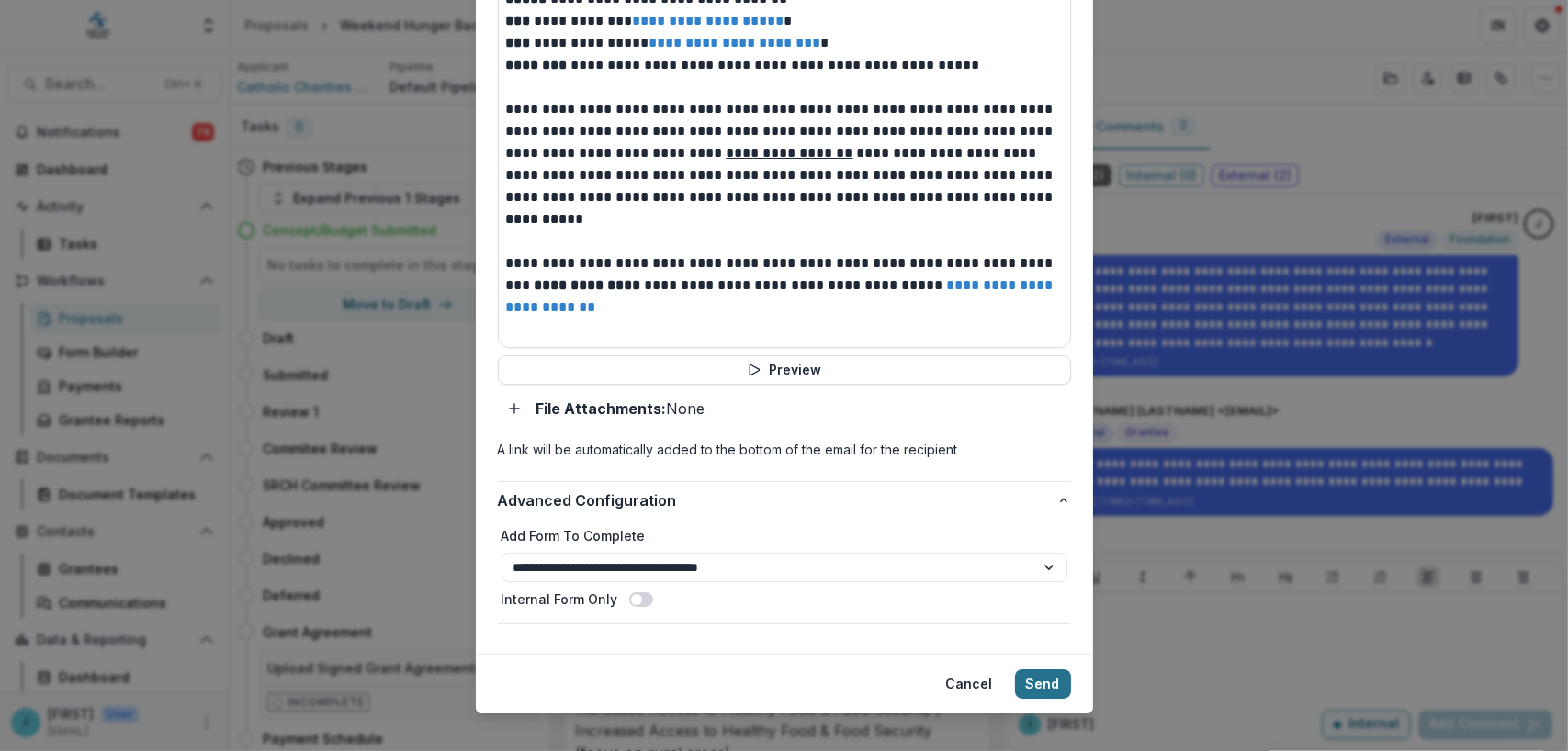 click on "Send" at bounding box center [1043, 684] 